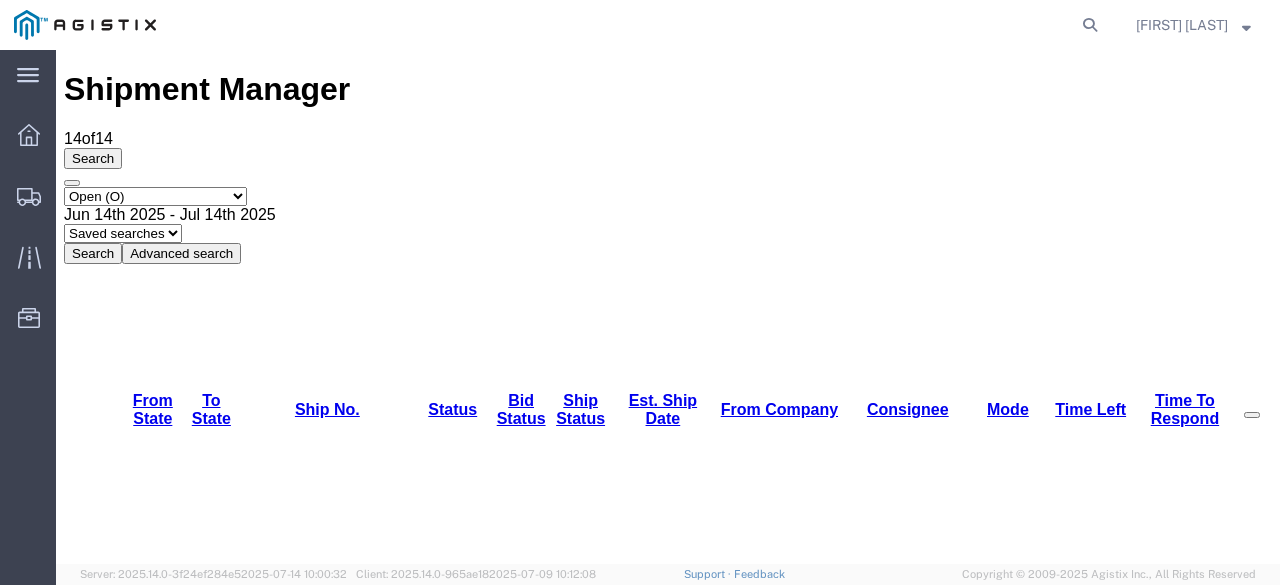 scroll, scrollTop: 129, scrollLeft: 0, axis: vertical 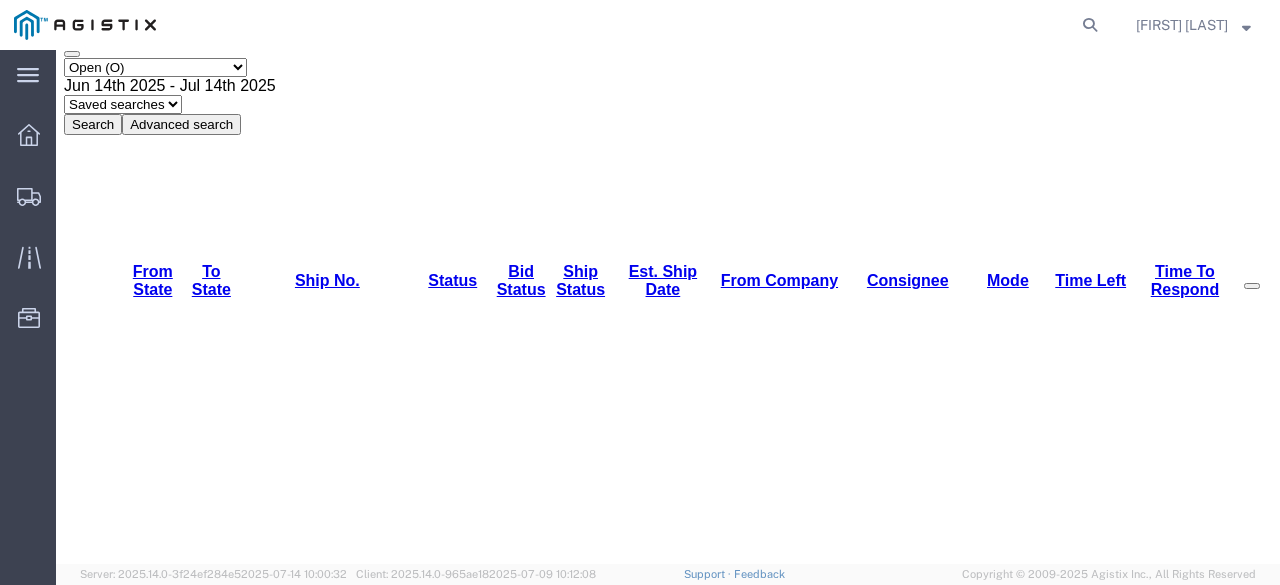 click 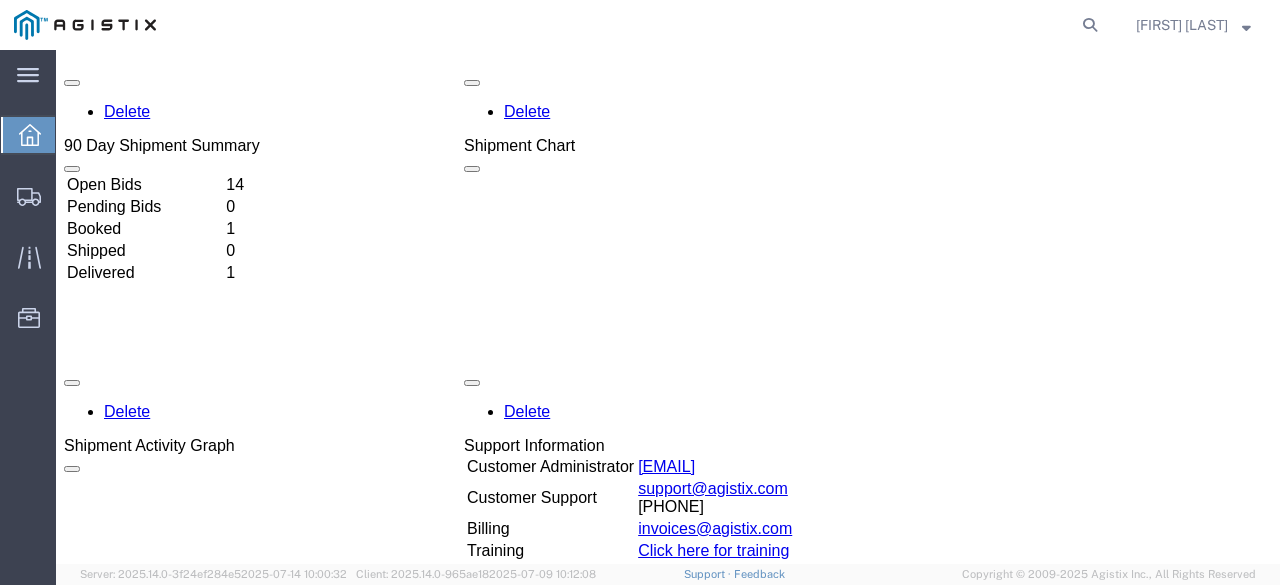 scroll, scrollTop: 50, scrollLeft: 0, axis: vertical 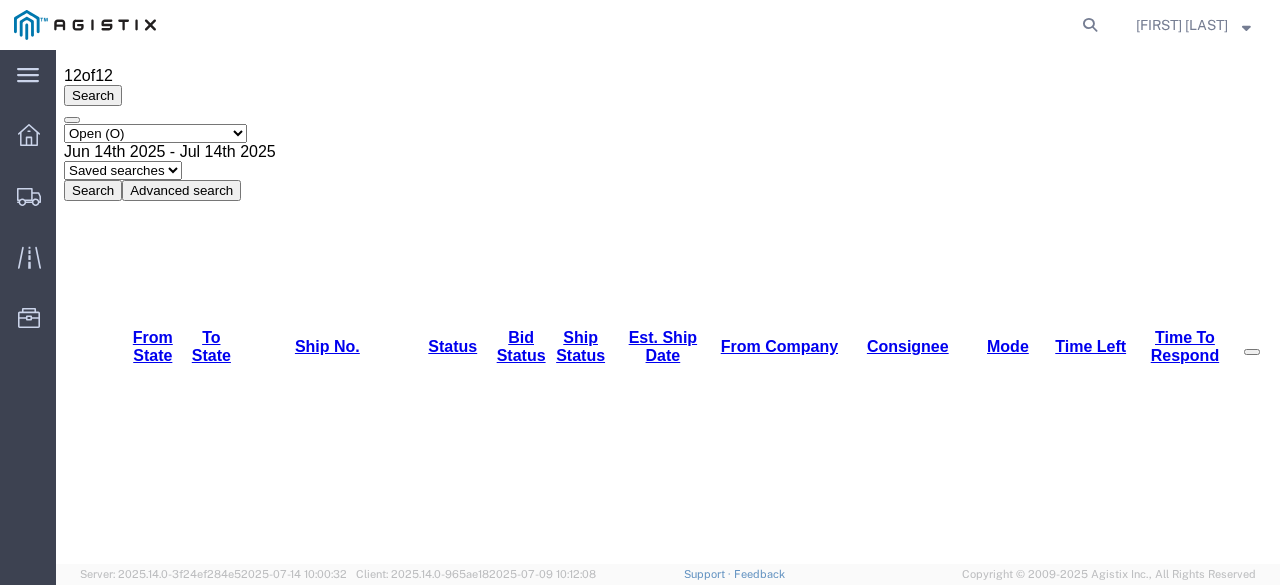 click on "56119735" at bounding box center [256, 3309] 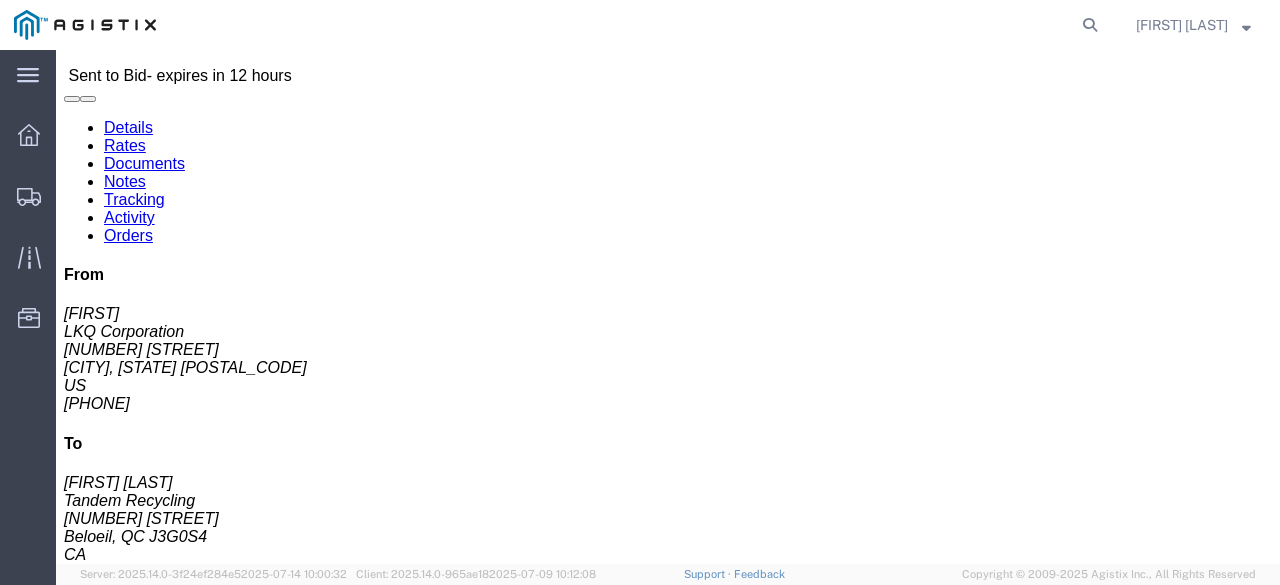 click on "Tracking" 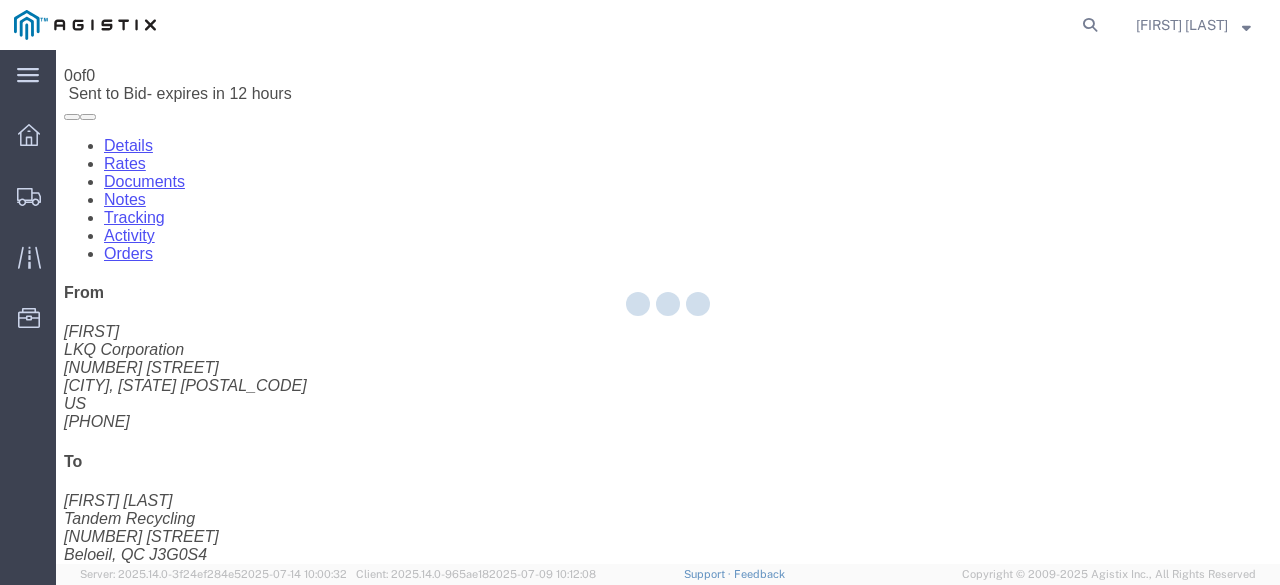 scroll, scrollTop: 0, scrollLeft: 0, axis: both 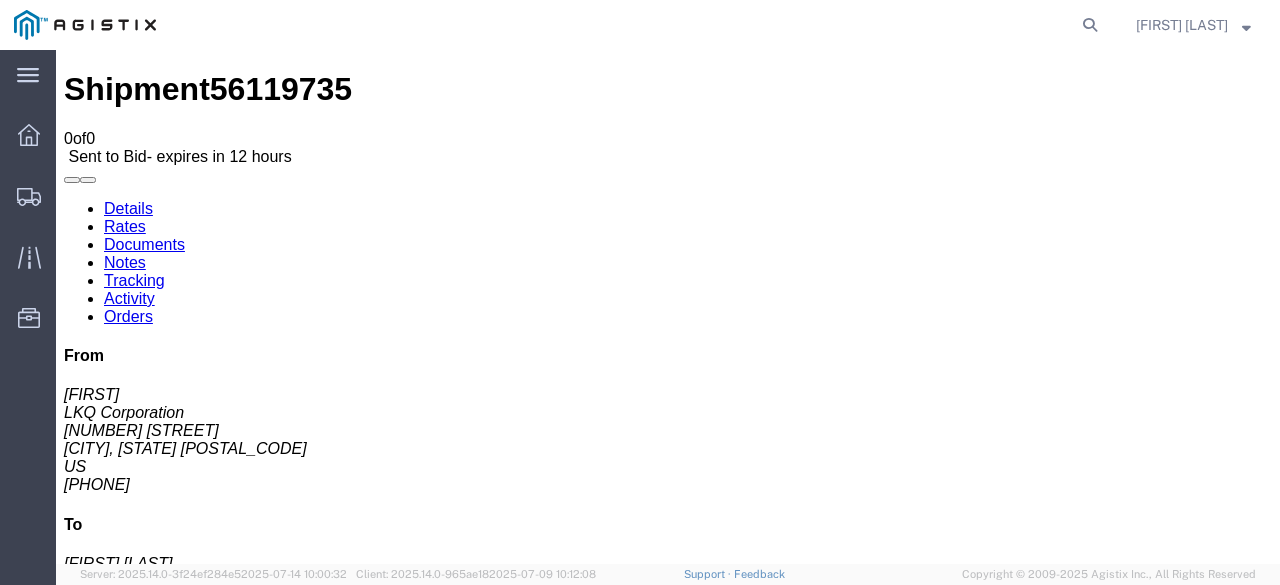 click on "Notes" at bounding box center [125, 262] 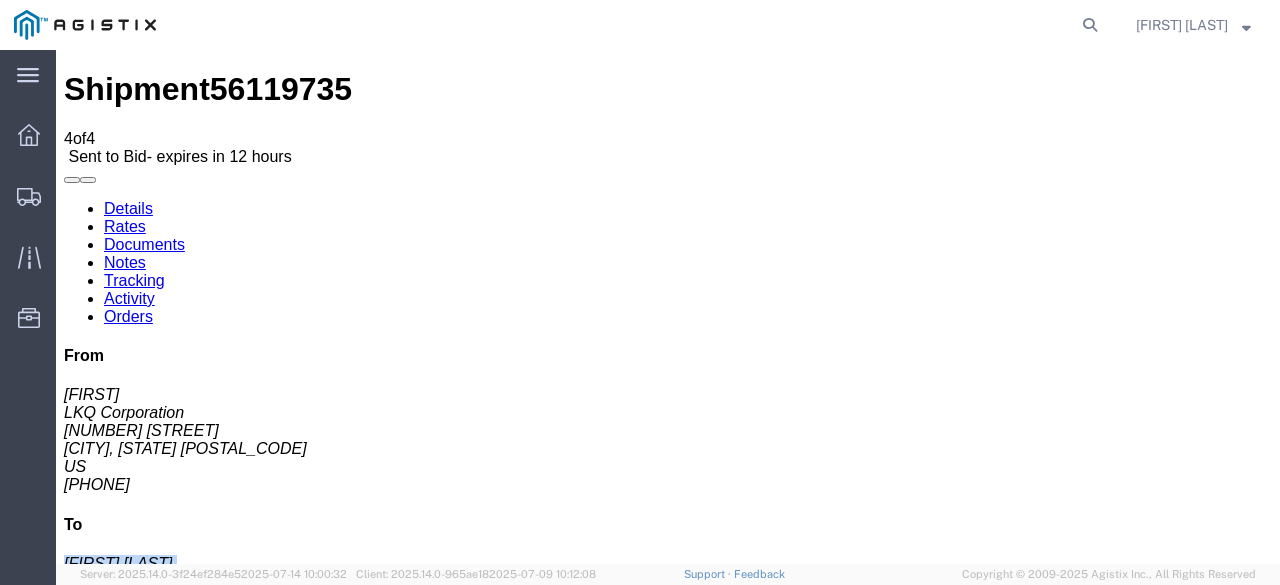 drag, startPoint x: 1257, startPoint y: 341, endPoint x: 1268, endPoint y: 386, distance: 46.32494 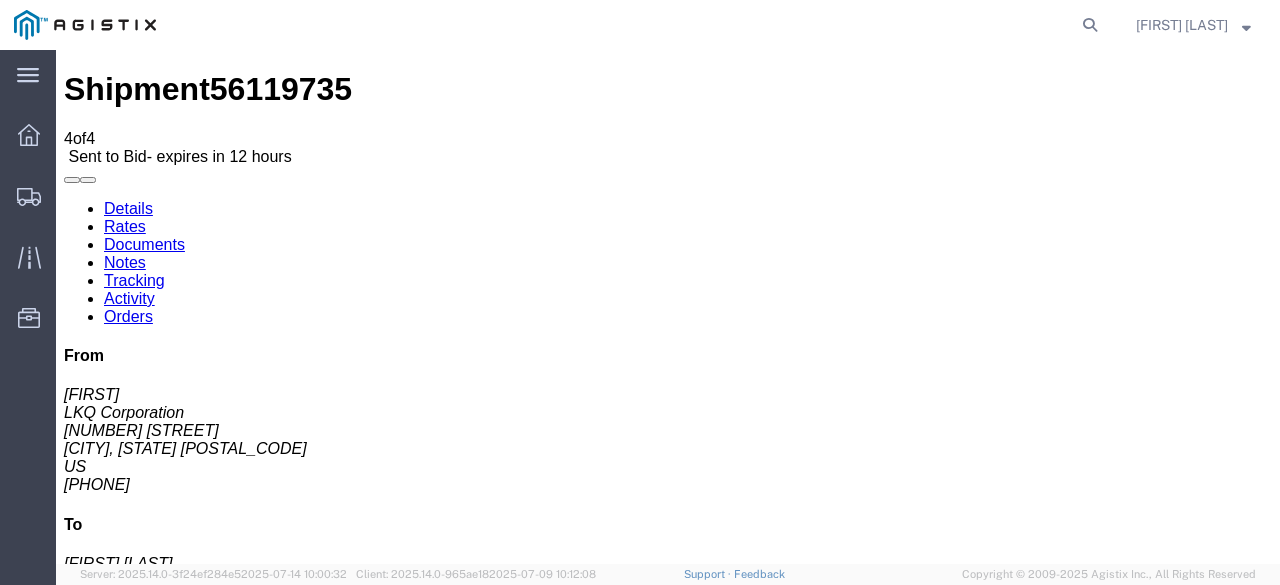 scroll, scrollTop: 0, scrollLeft: 0, axis: both 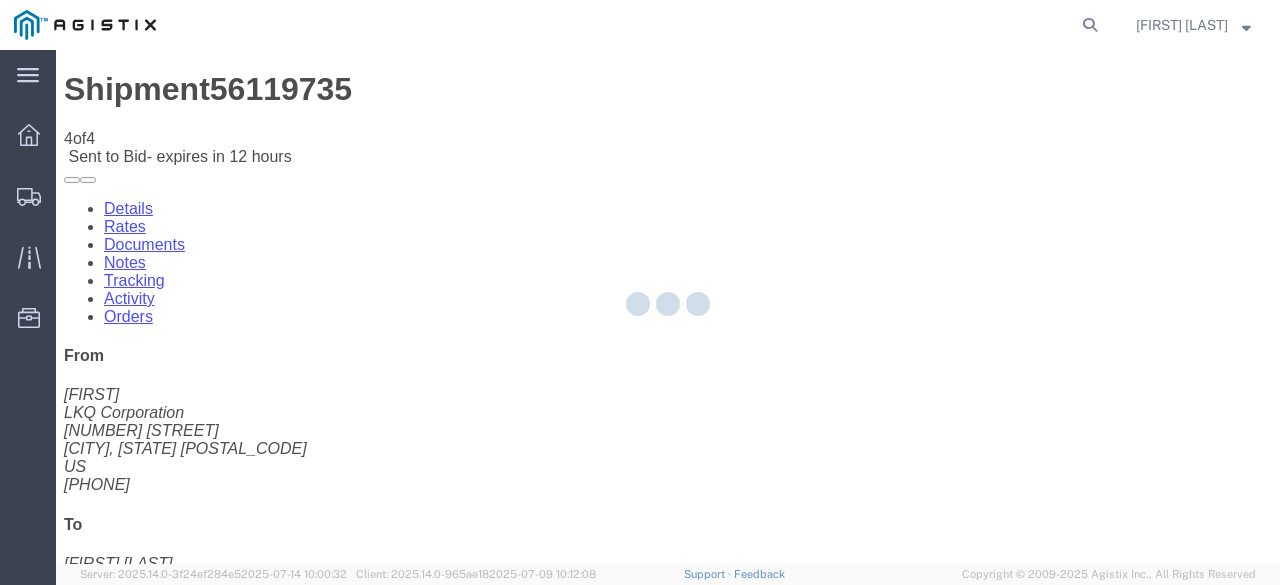 select on "20693" 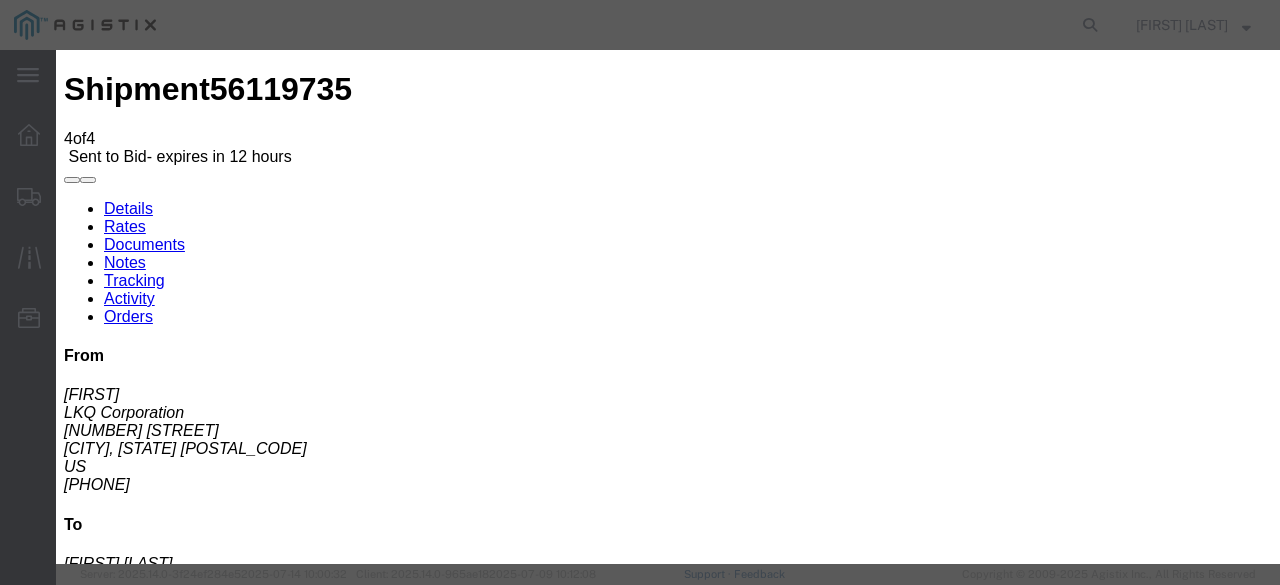 click 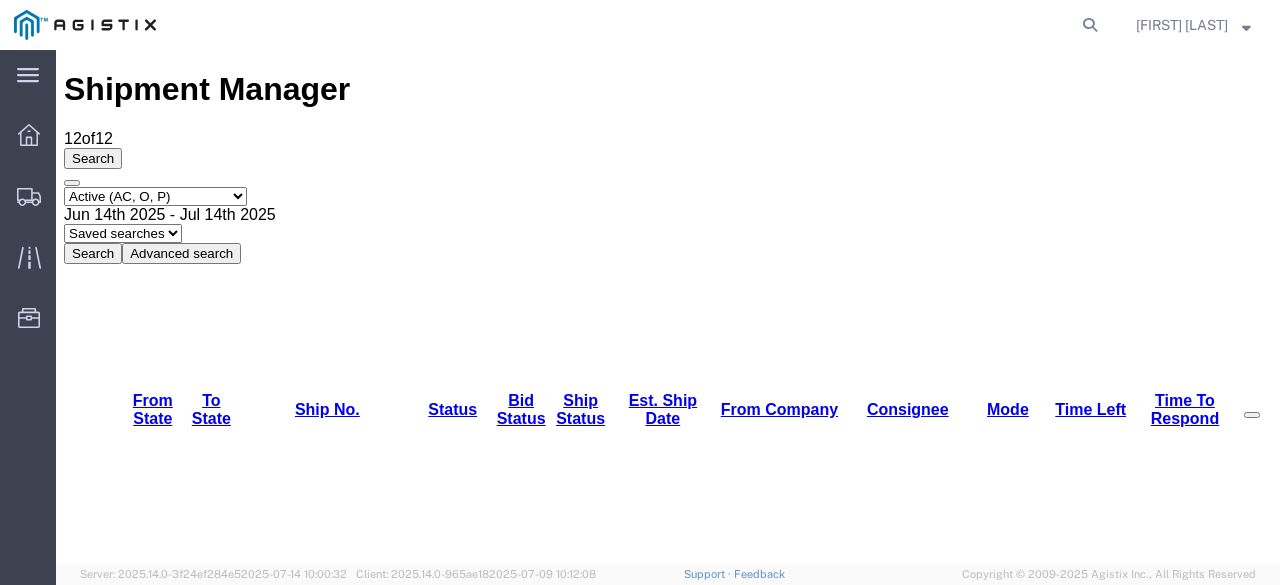 click on "Dashboard
Shipments
Traffic
Resources Address Book Saved Searches" 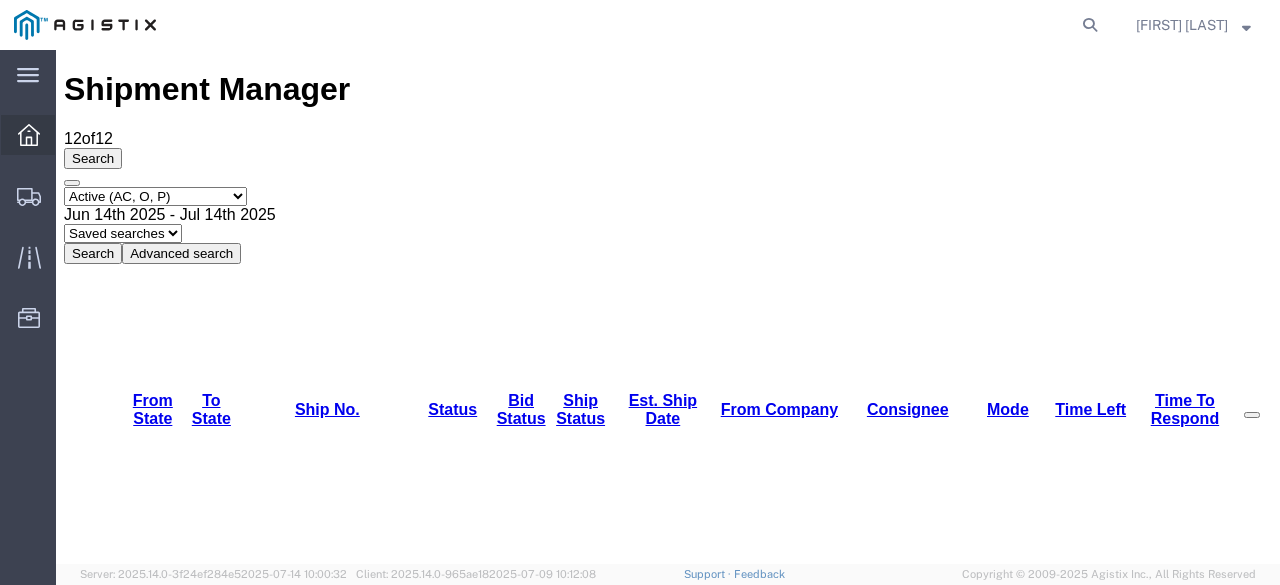 click 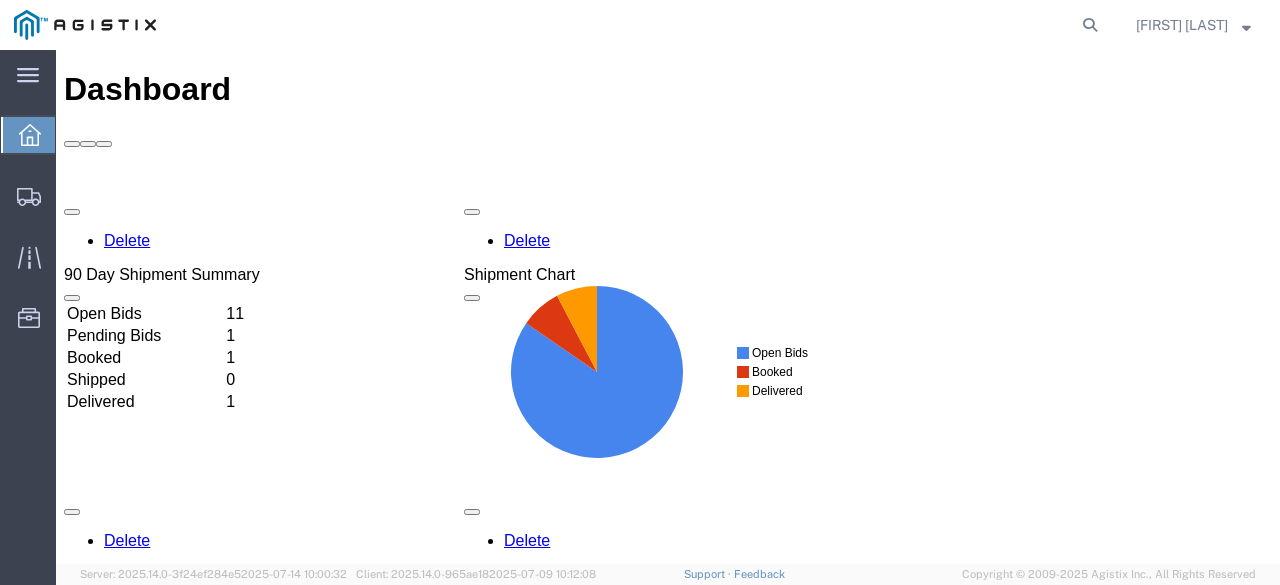 scroll, scrollTop: 0, scrollLeft: 0, axis: both 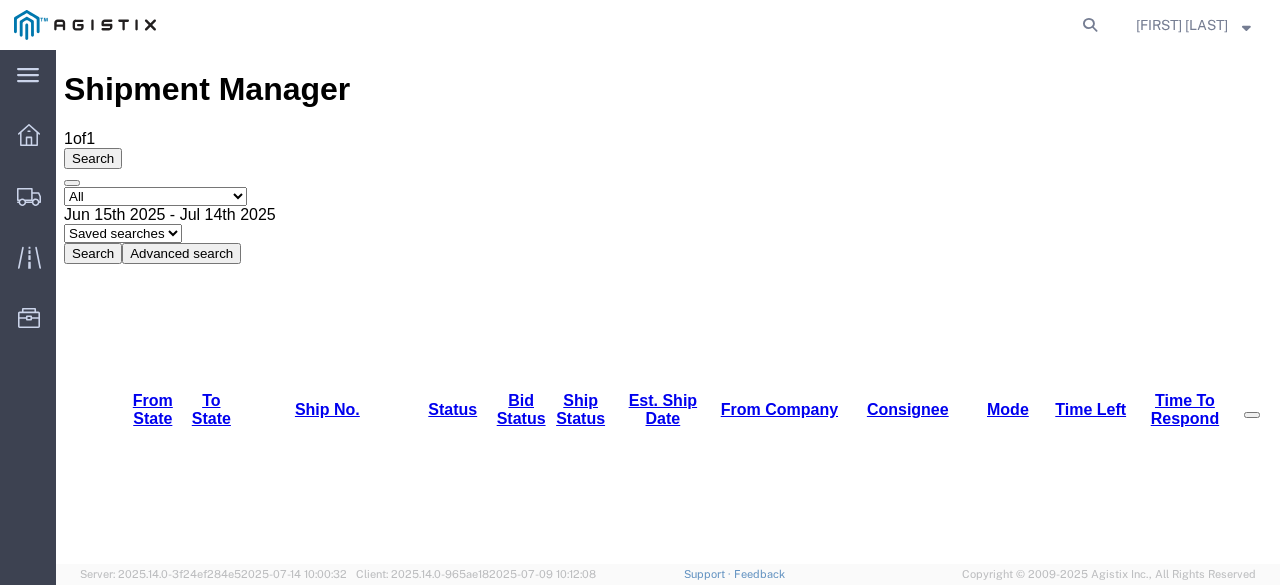 click on "56119735" at bounding box center (257, 1040) 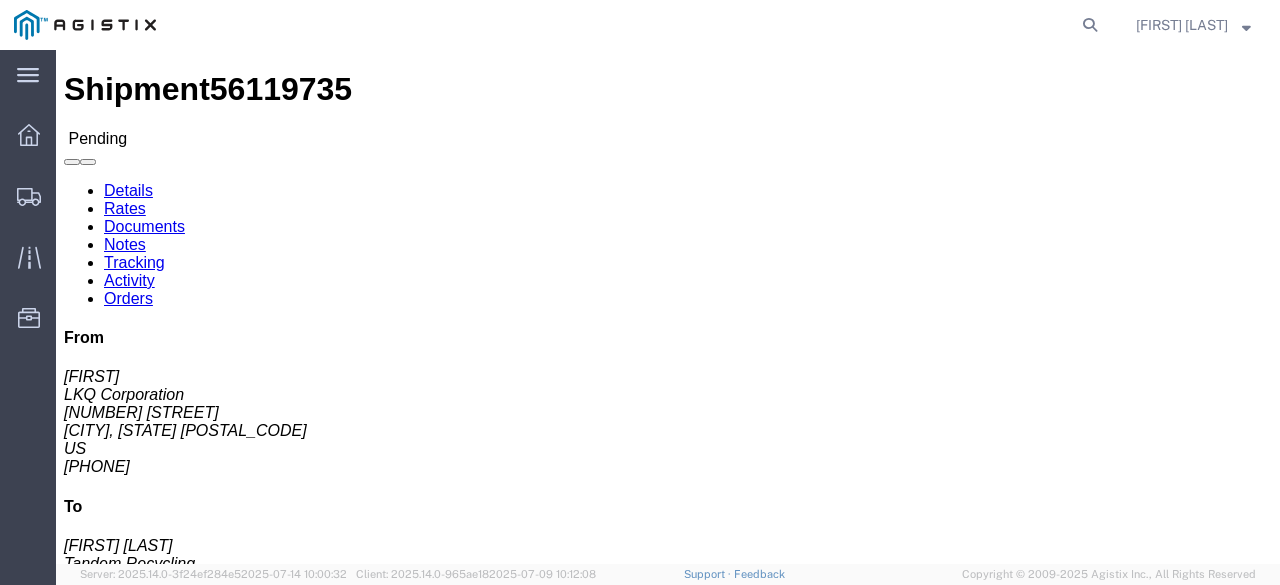 click on "56119735" 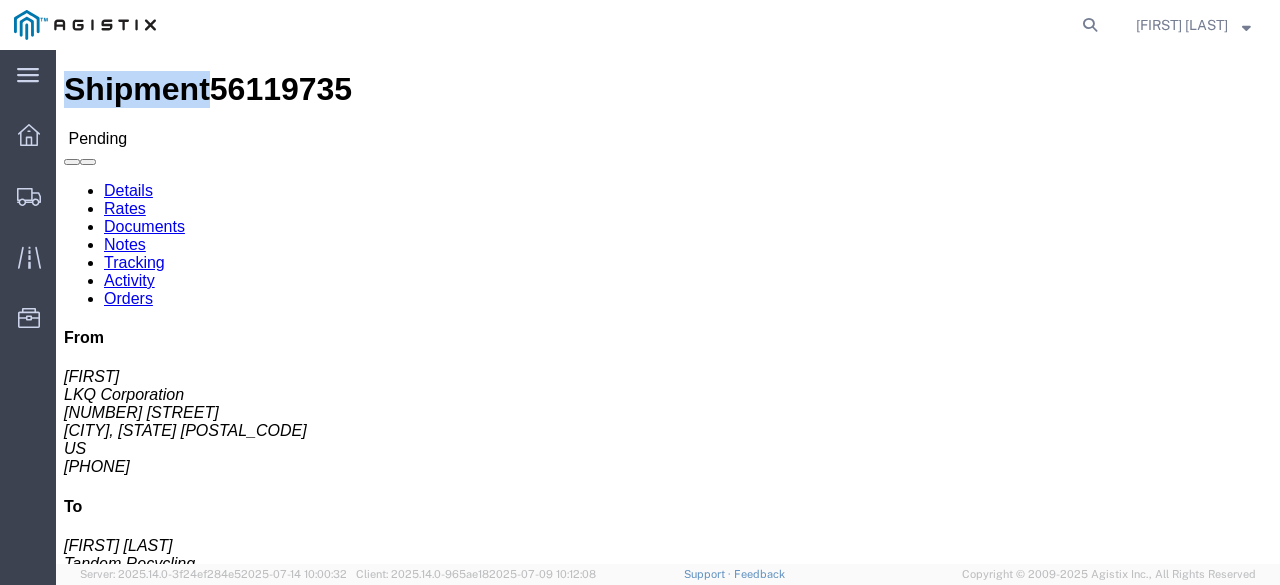 click on "Shipment  [NUMBER]  Pending Details Rates Documents Notes Tracking Activity Orders From Melissa LKQ Corporation [NUMBER] [STREET] [CITY], [STATE] [POSTAL_CODE] [COUNTRY] [PHONE] To [FIRST] [LAST] Tandem Recycling [NUMBER] [STREET] [CITY], [STATE] [POSTAL_CODE] [COUNTRY] [PHONE] Other details Reference #: [NUMBER] Ship Date/Time: [DATE] Mode: Truckload Created By: Agistix Truckload Services Created By Email:
offline_notificatio...
Carrier Information Tracking No:  Contact Name:  Contact Phone:  Service Level:  Carrier: N/A Transit status:" 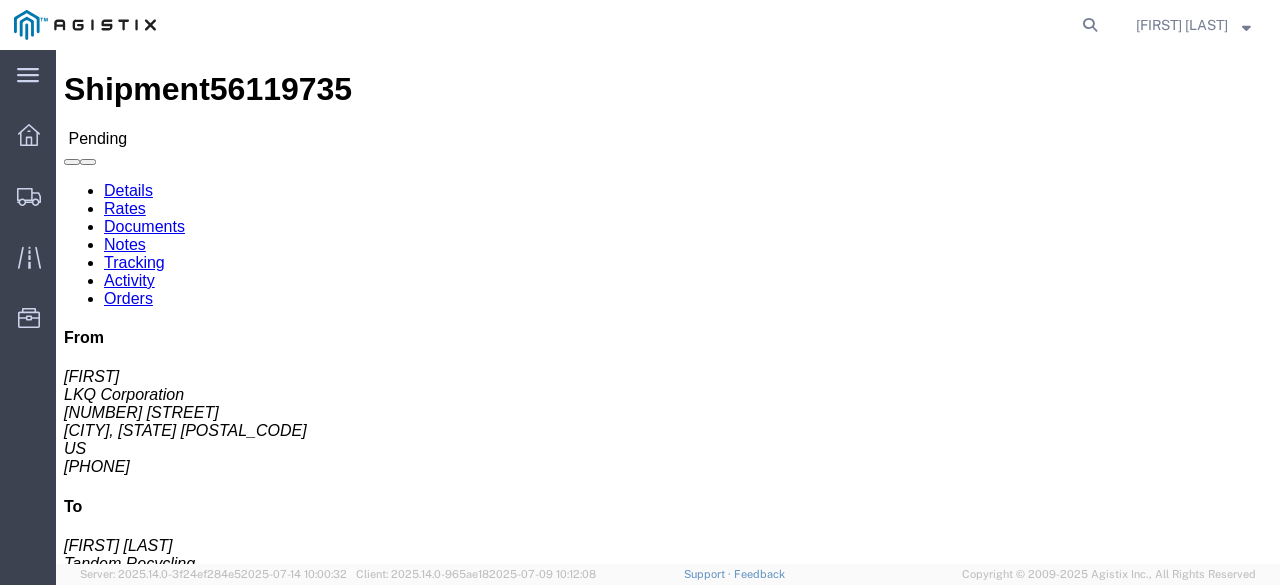 click on "56119735" 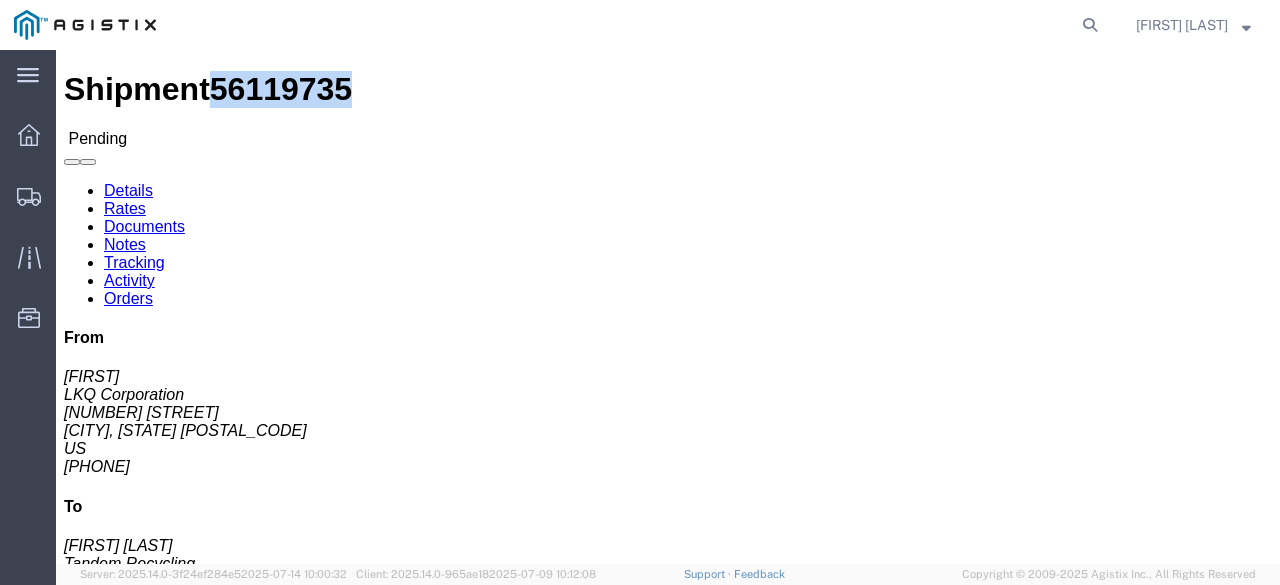 click on "56119735" 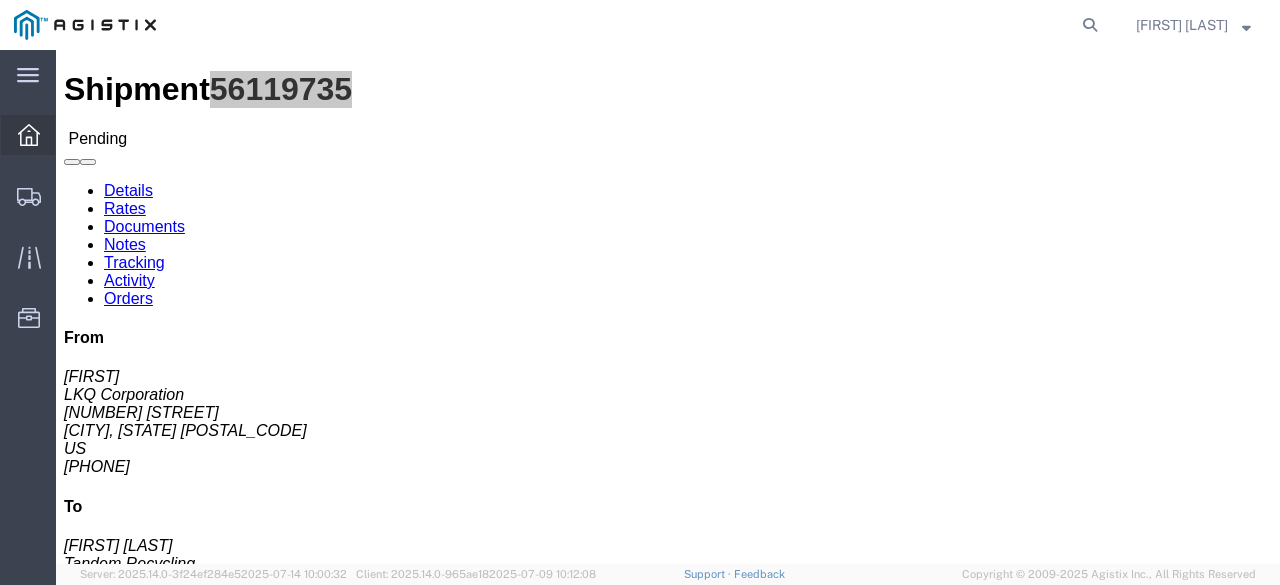 click 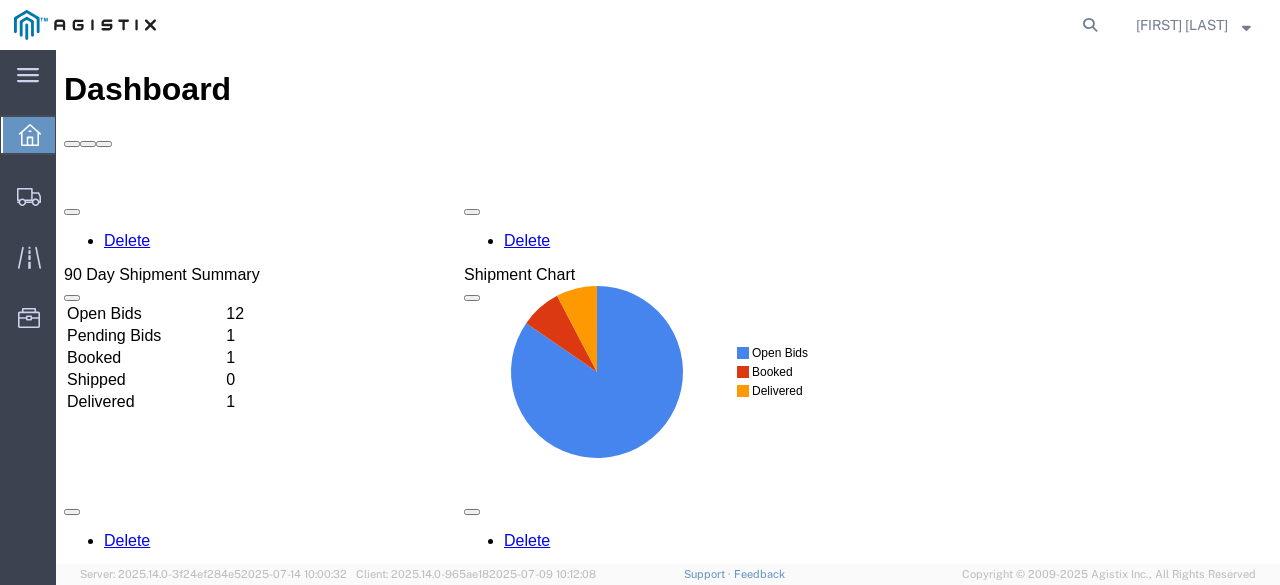 scroll, scrollTop: 0, scrollLeft: 0, axis: both 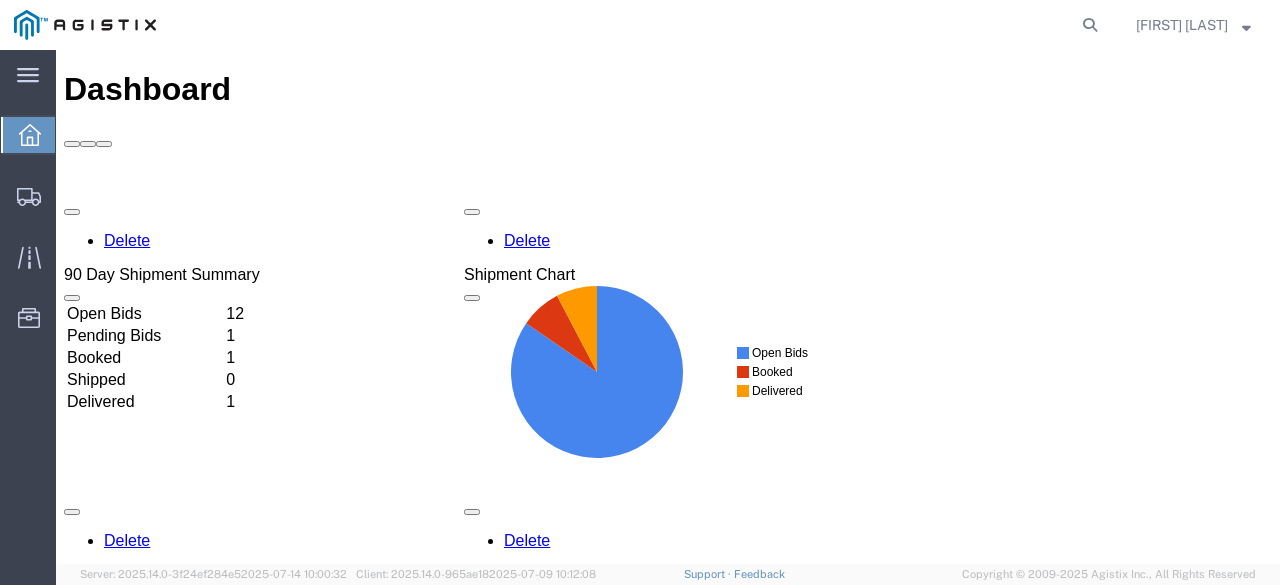 click on "Open Bids" at bounding box center [144, 314] 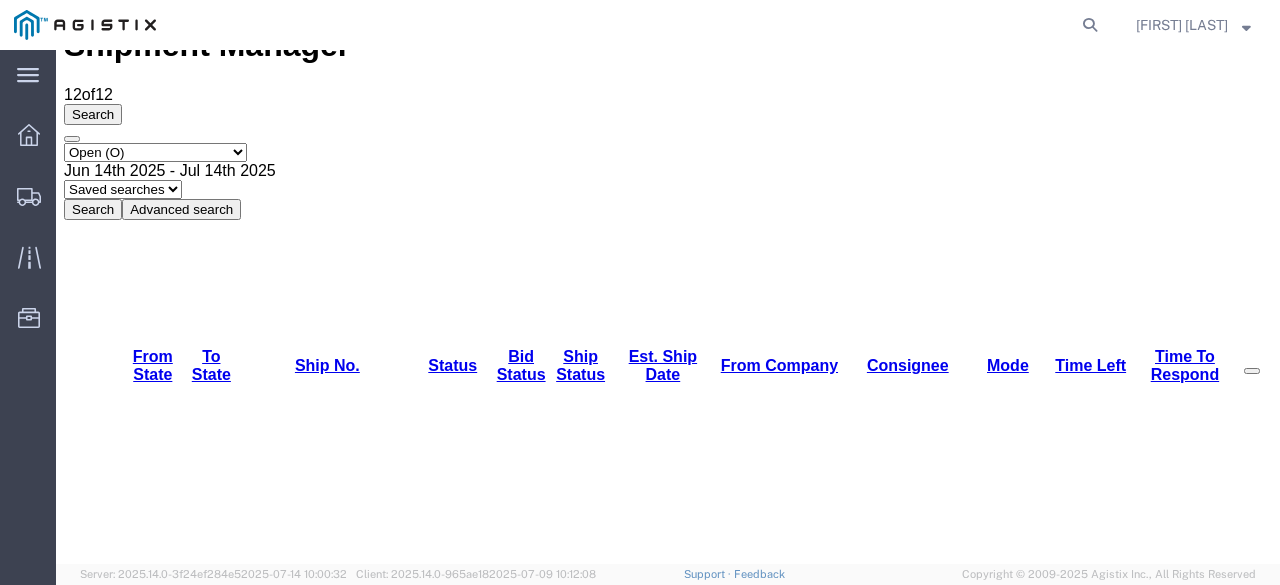 scroll, scrollTop: 63, scrollLeft: 0, axis: vertical 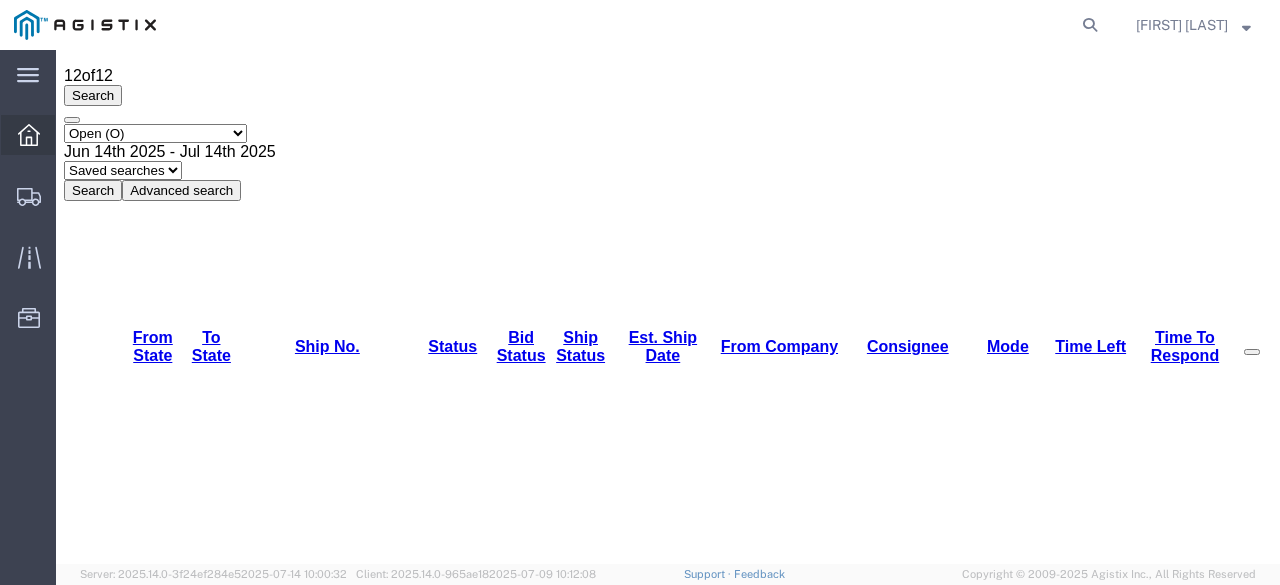 click 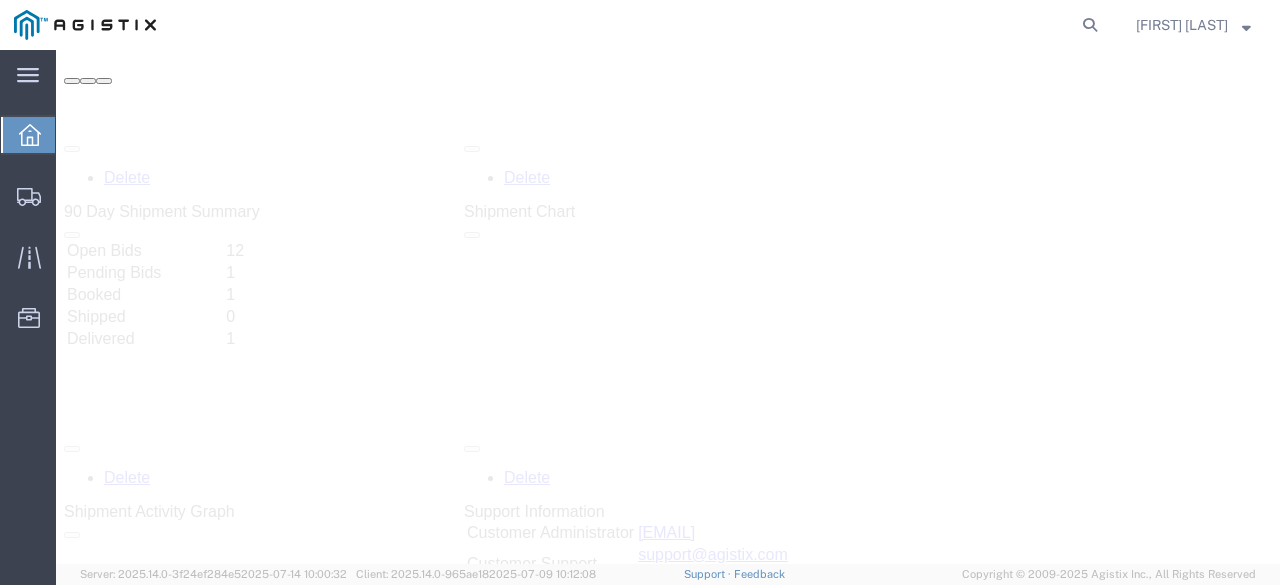 scroll, scrollTop: 50, scrollLeft: 0, axis: vertical 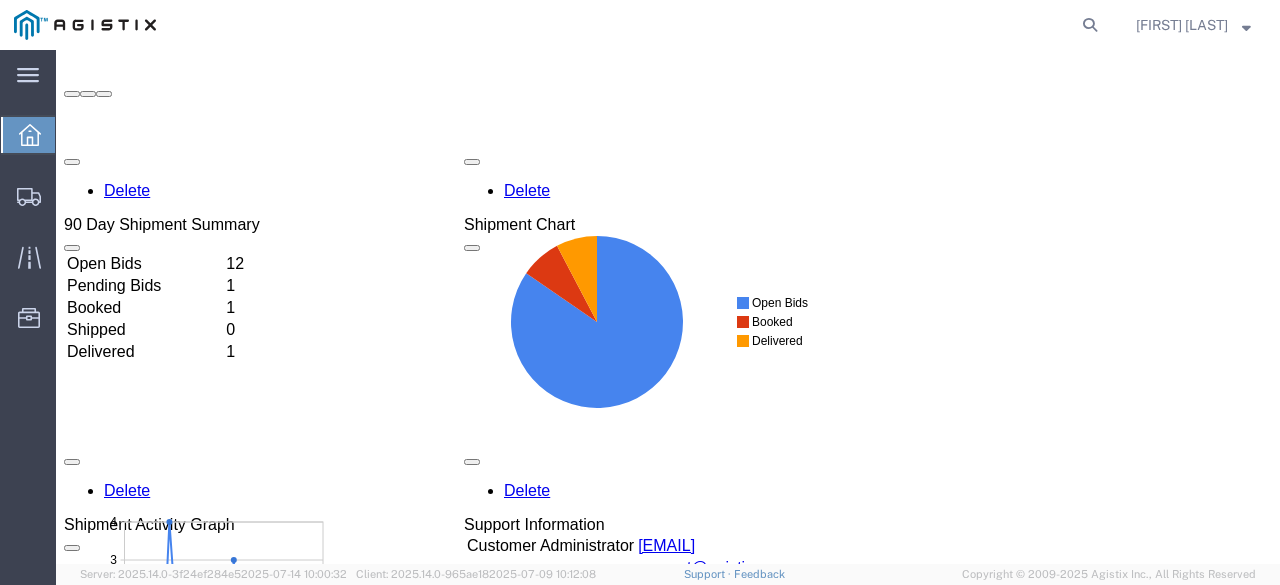 click on "Booked" at bounding box center [144, 308] 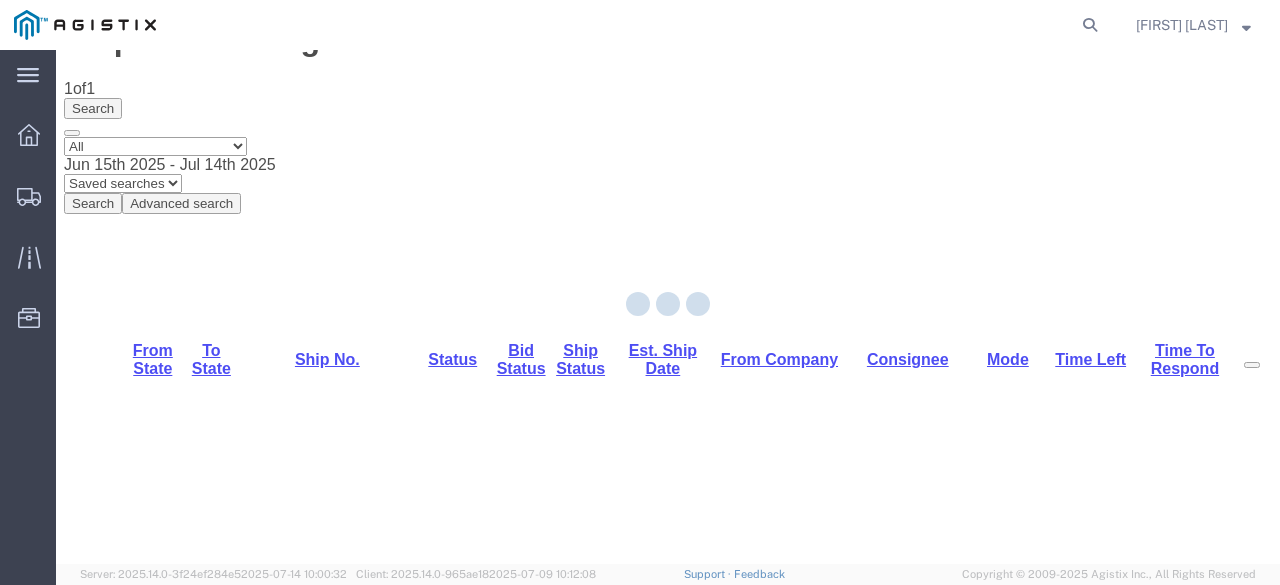 scroll, scrollTop: 0, scrollLeft: 0, axis: both 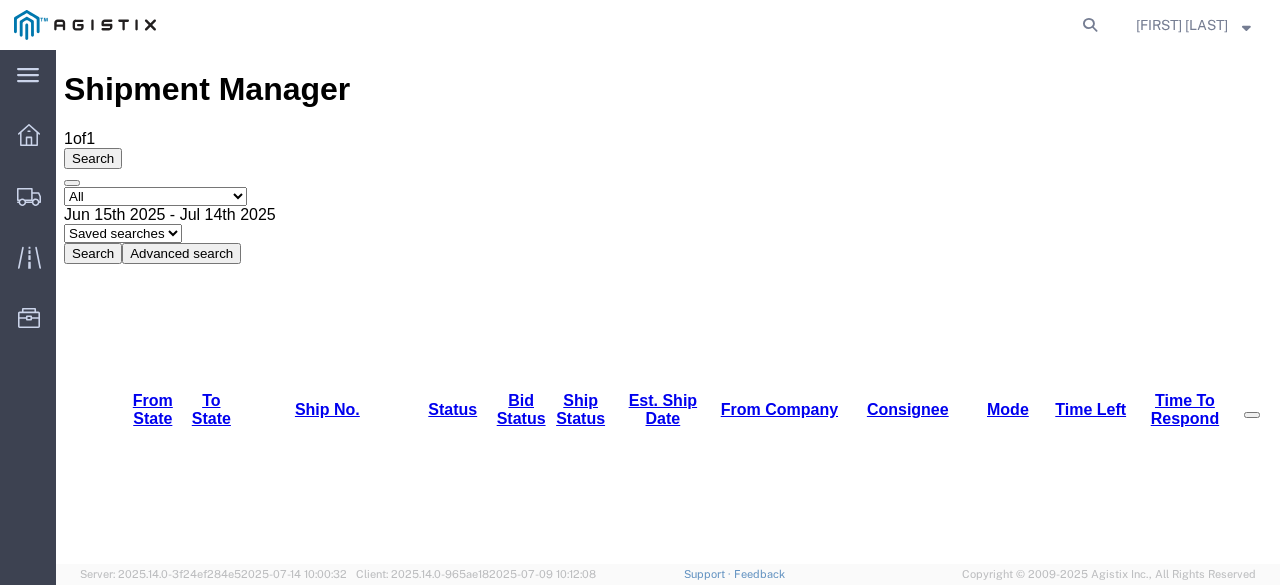 click on "56138287" at bounding box center [298, 1041] 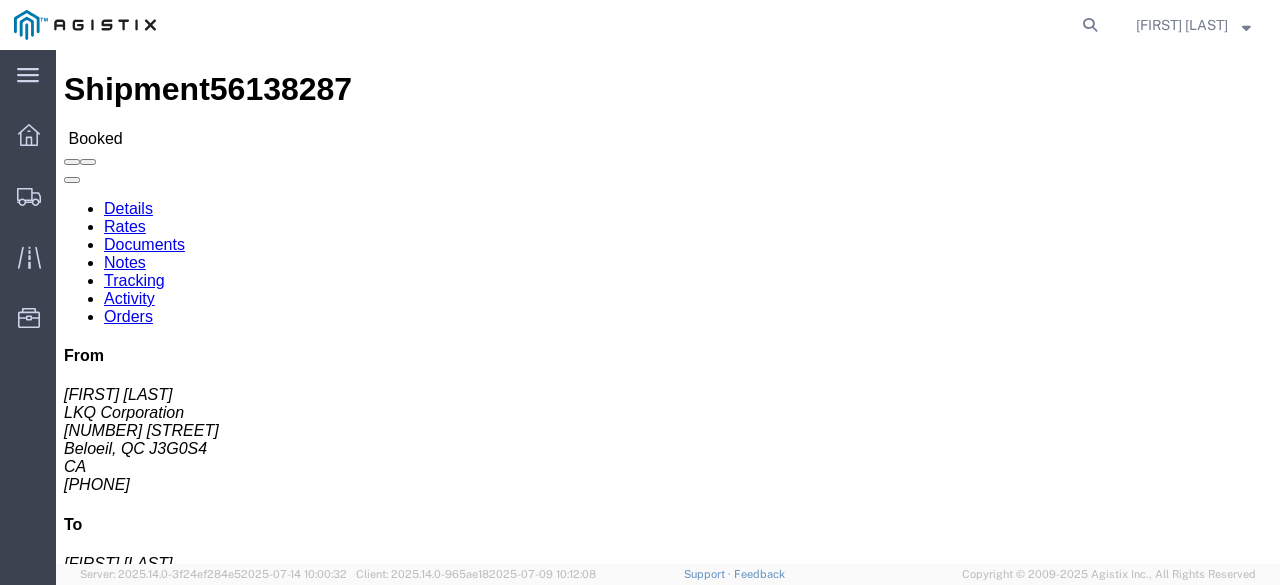 scroll, scrollTop: 451, scrollLeft: 0, axis: vertical 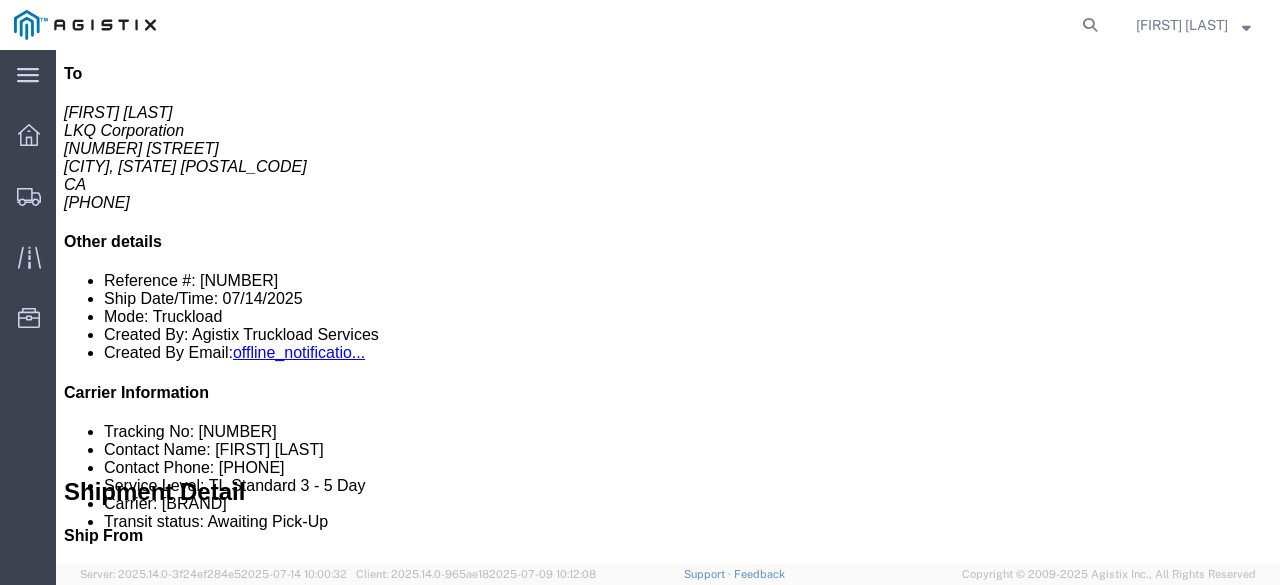 click on "Tracking" 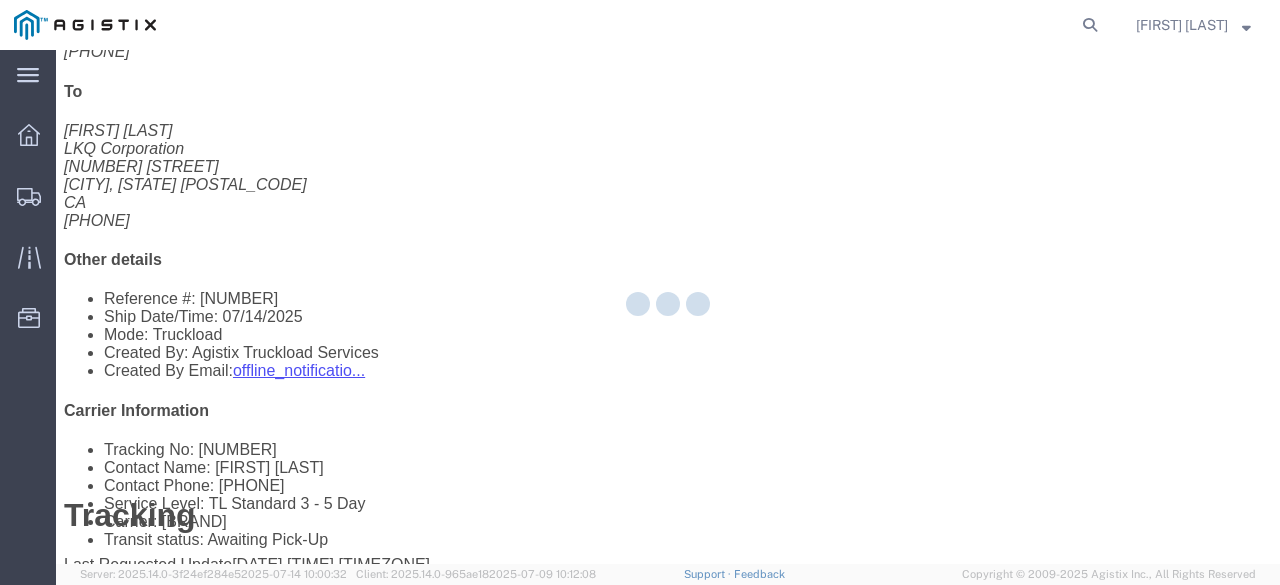 scroll, scrollTop: 0, scrollLeft: 0, axis: both 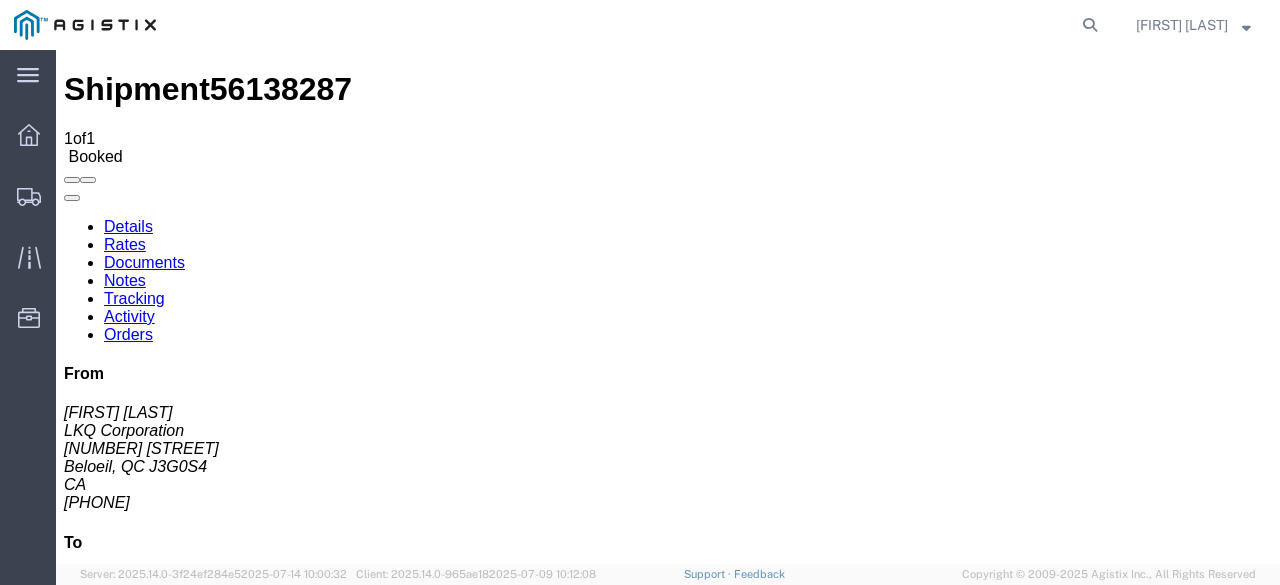 click on "Add New Tracking" at bounding box center [229, 1055] 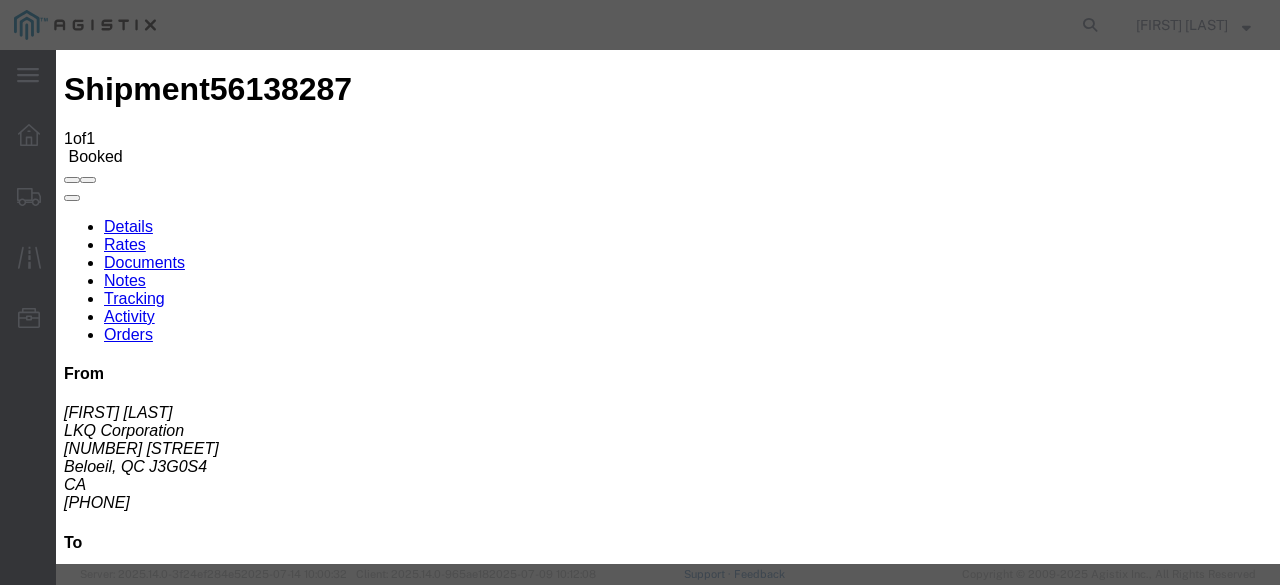 type on "07/14/2025" 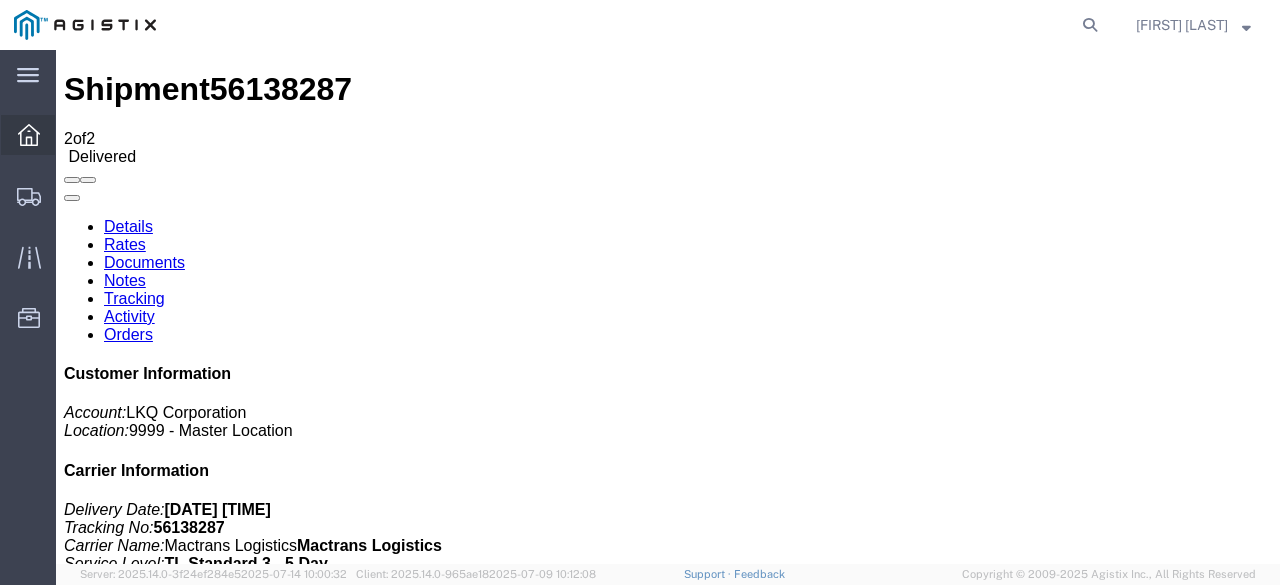 click 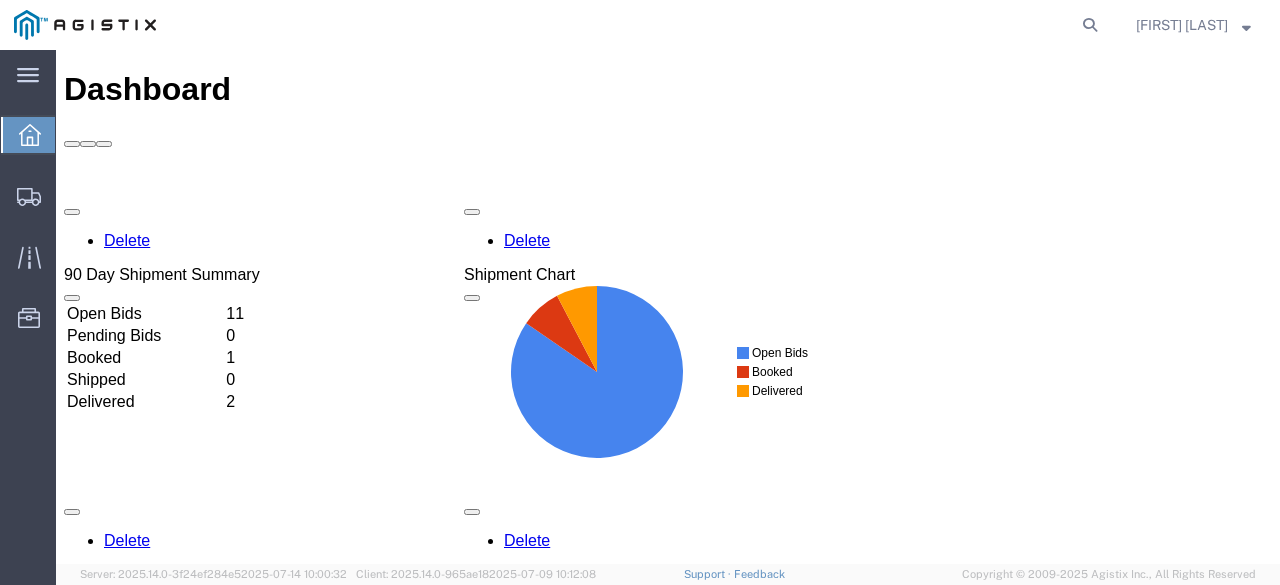 scroll, scrollTop: 0, scrollLeft: 0, axis: both 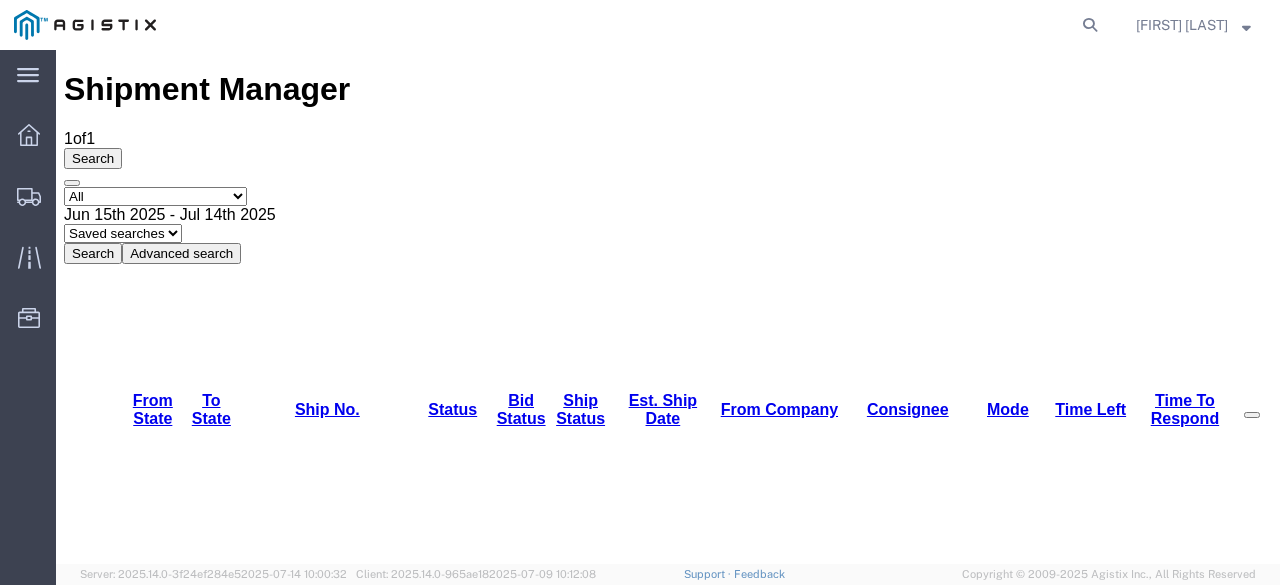 click on "56119735" at bounding box center (254, 1040) 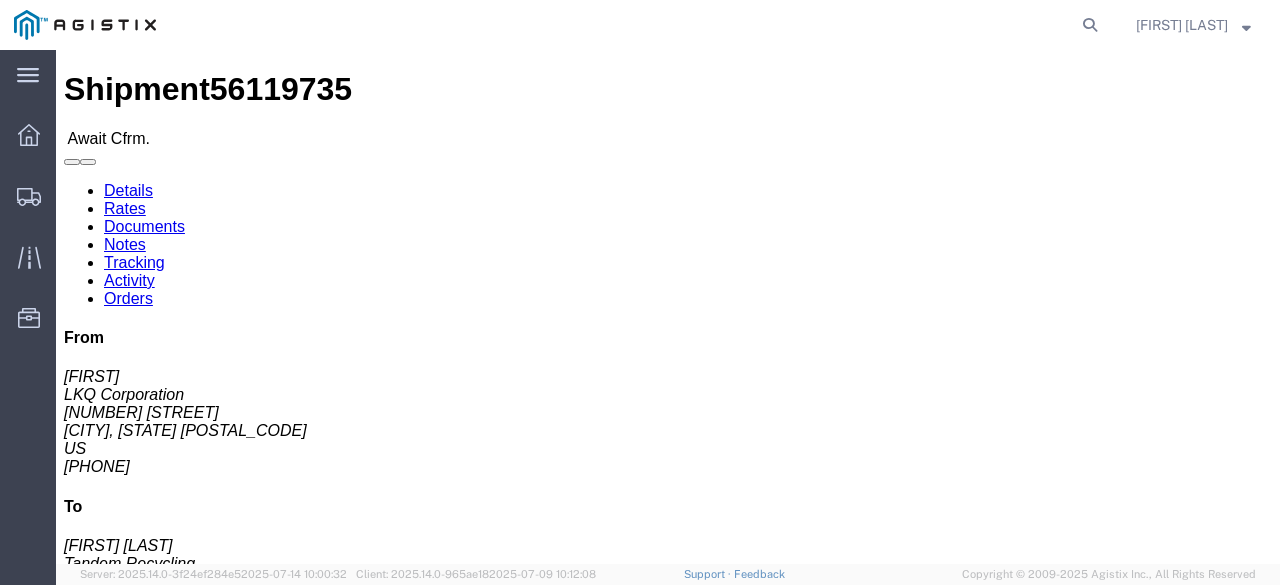 click on "Confirm" 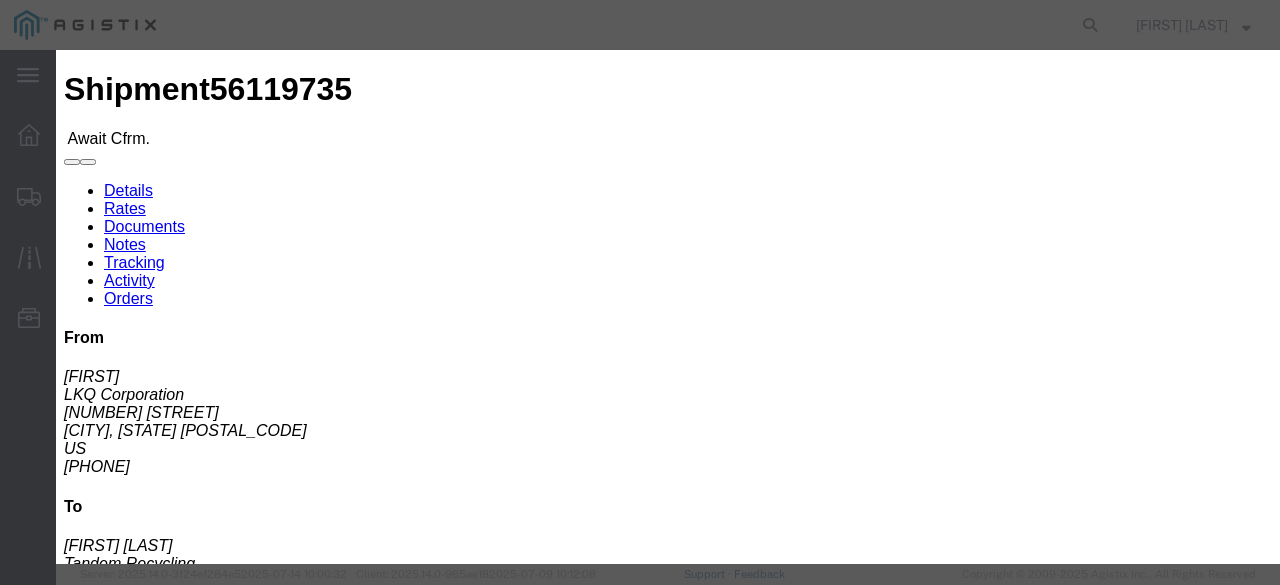 click 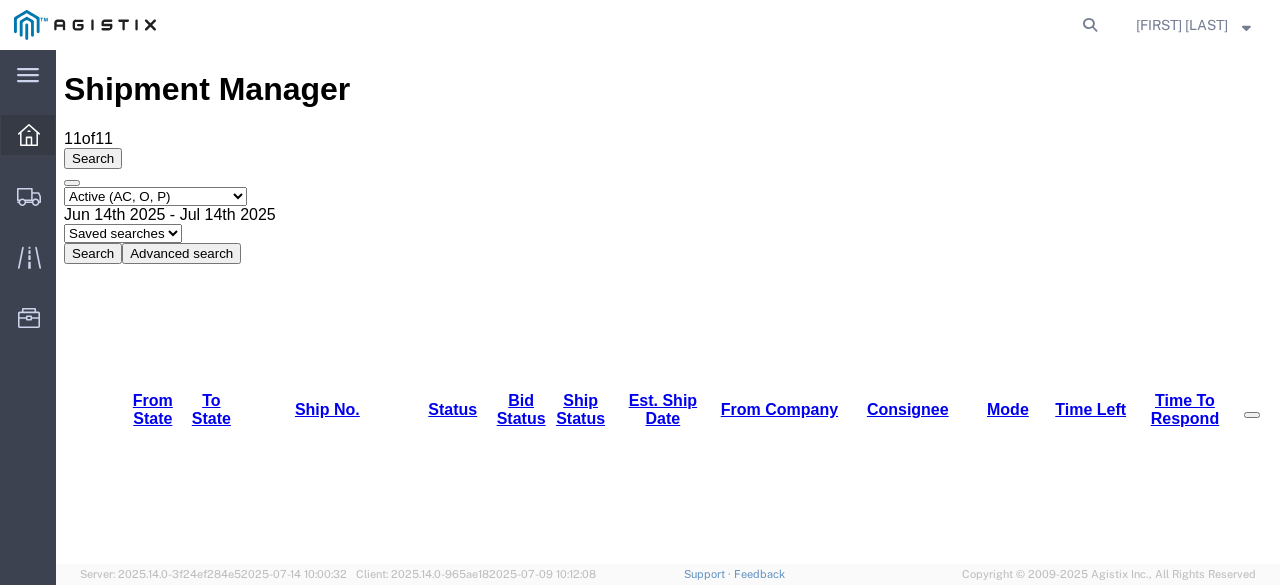 click 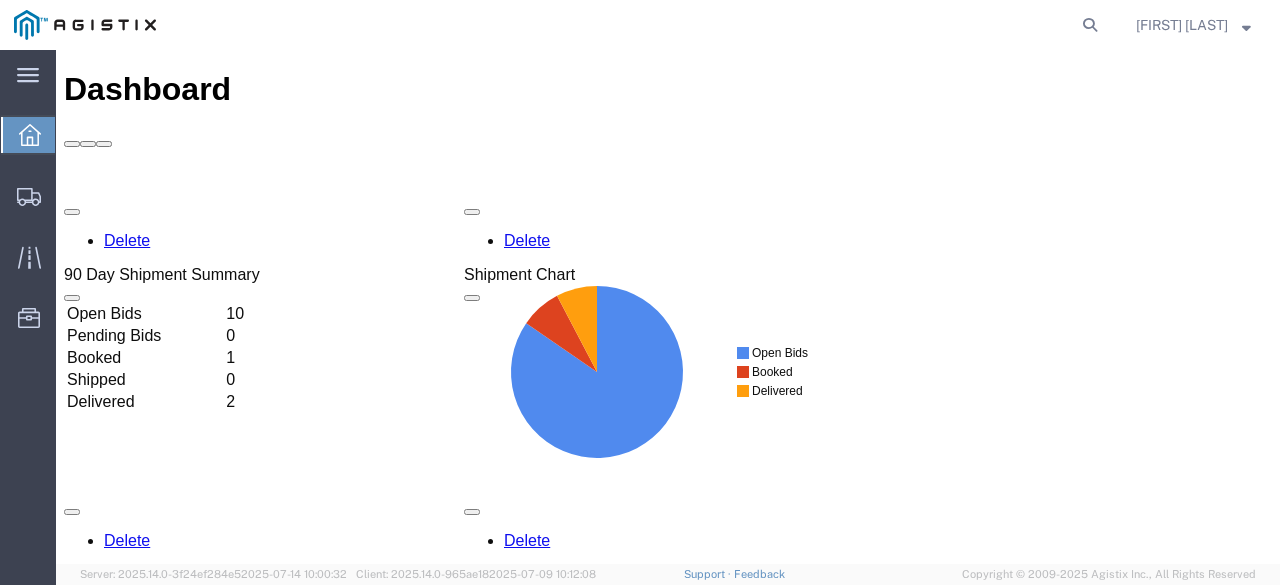 scroll, scrollTop: 0, scrollLeft: 0, axis: both 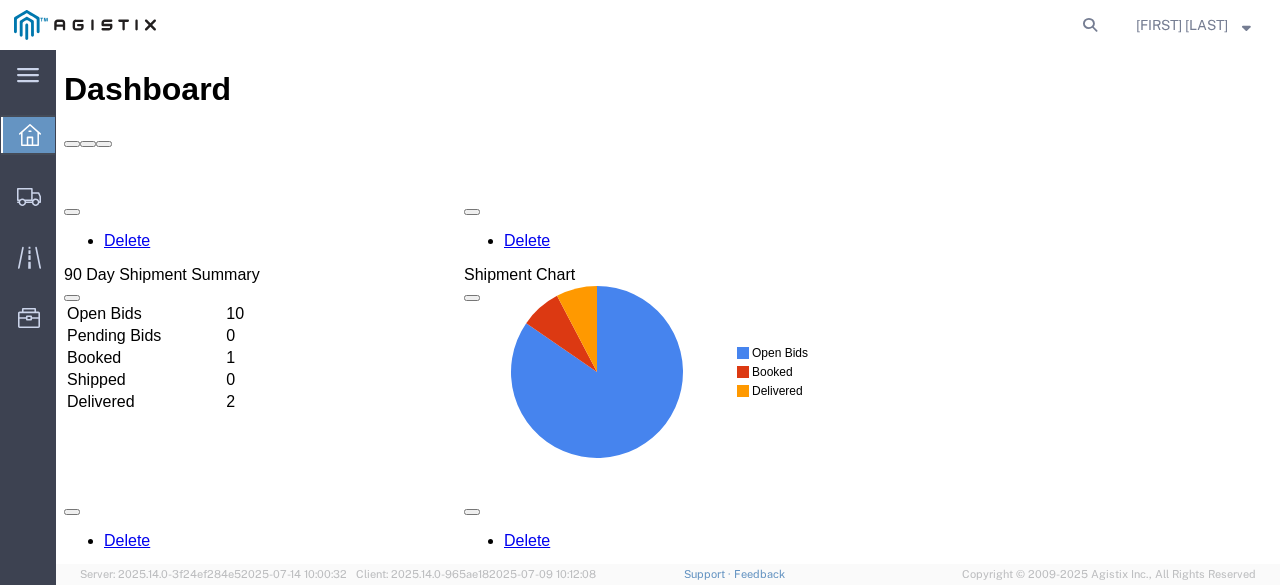 click on "Booked" at bounding box center [144, 358] 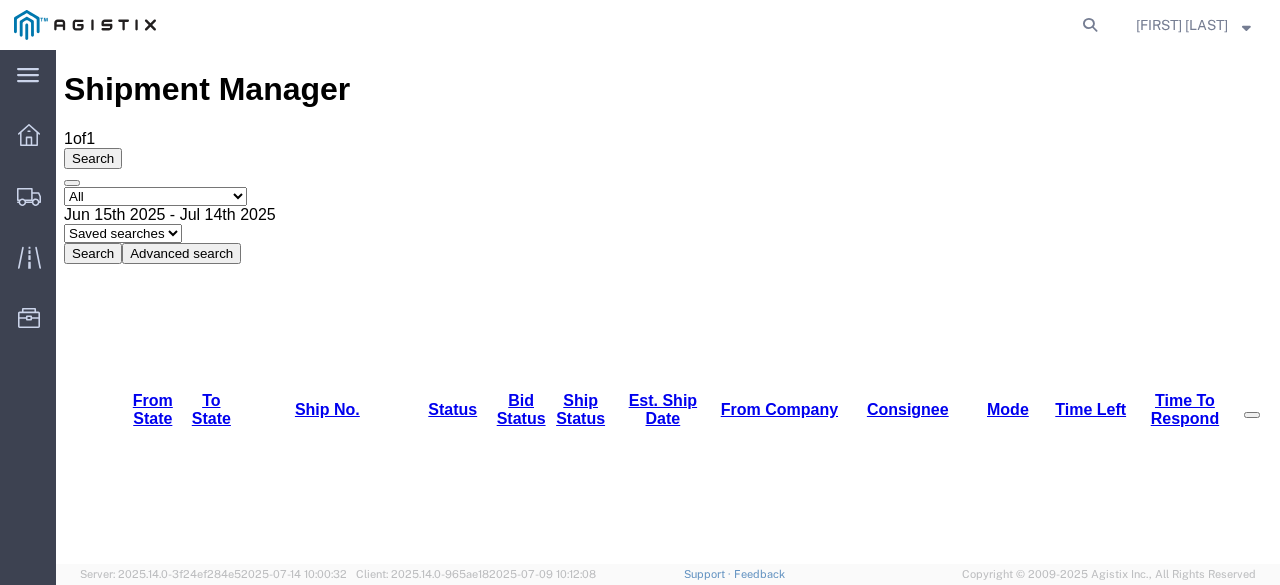 click on "56119735" at bounding box center (257, 1040) 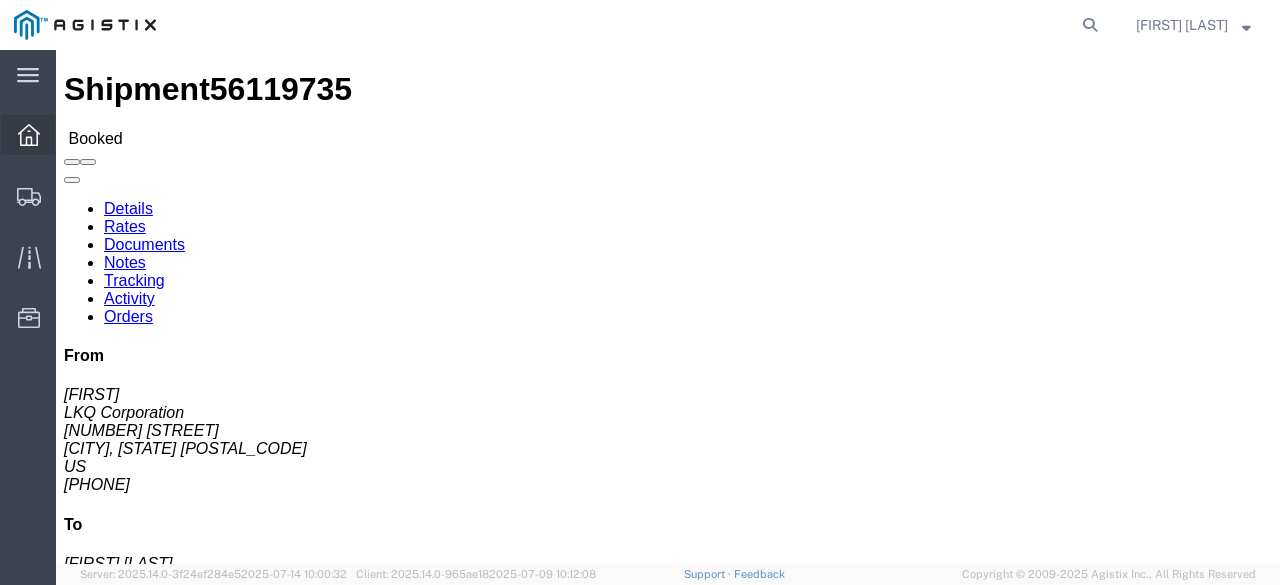 click 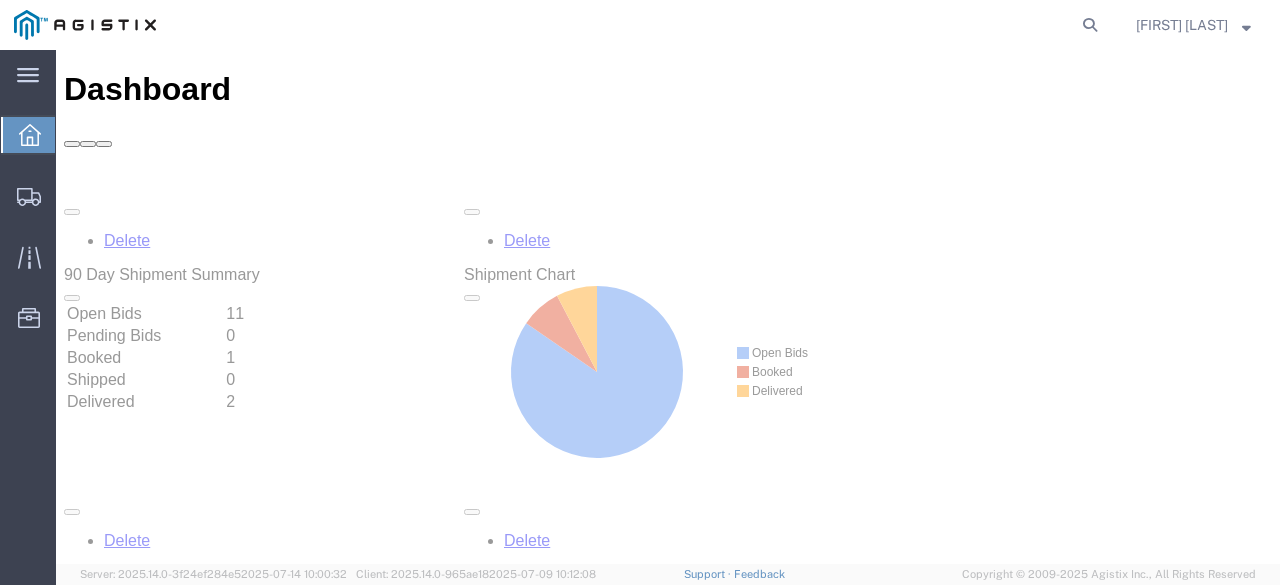 scroll, scrollTop: 0, scrollLeft: 0, axis: both 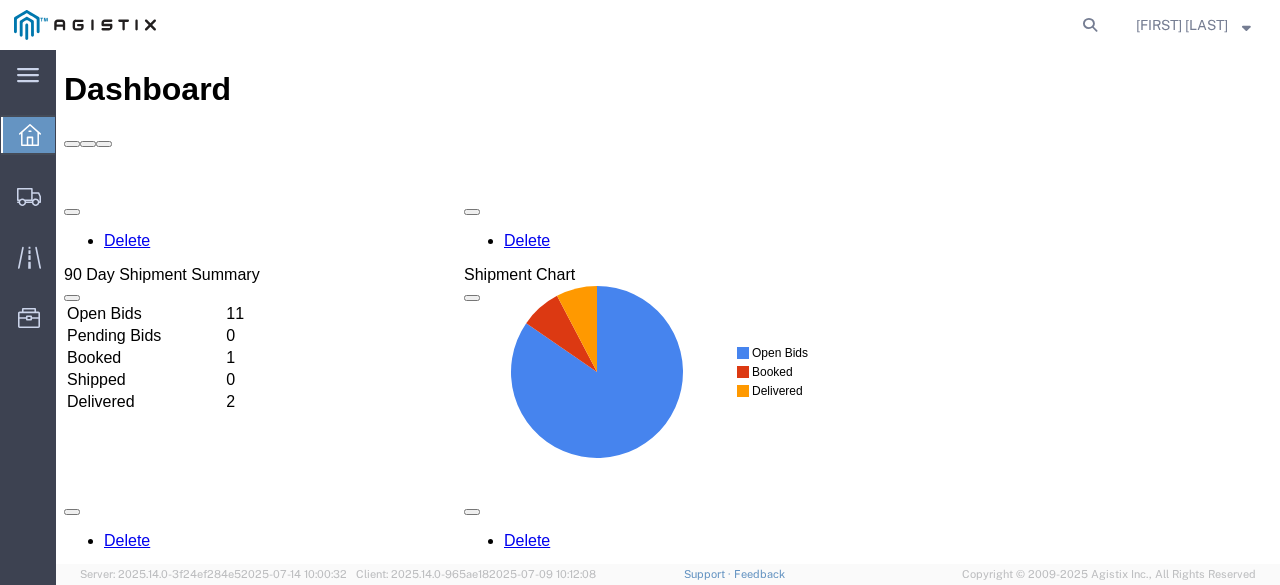 click on "Open Bids" at bounding box center [144, 314] 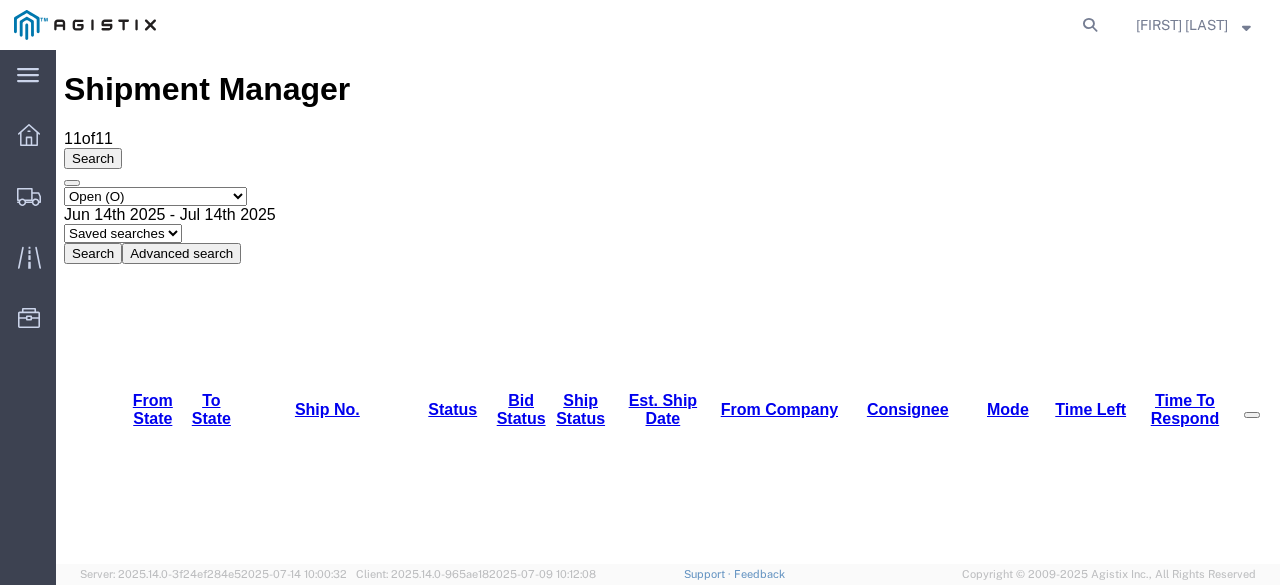click on "Bid/Shipment Detail Confirm-Submit Email Detail Restore Bid View Detail Withdraw-Ignore" at bounding box center (1204, 2949) 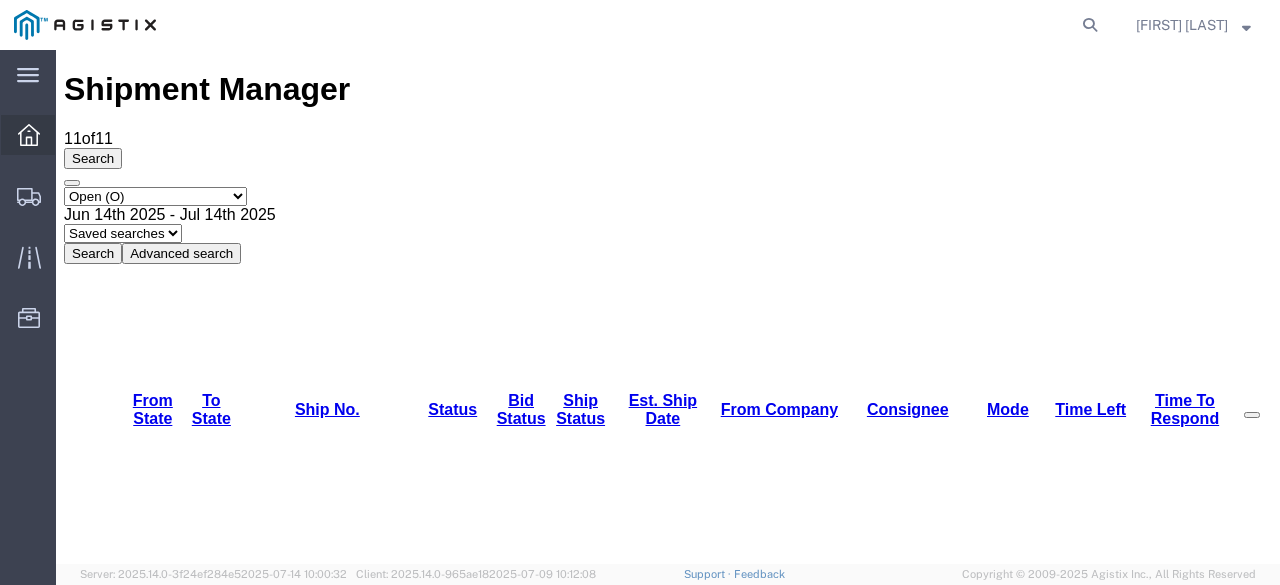 click 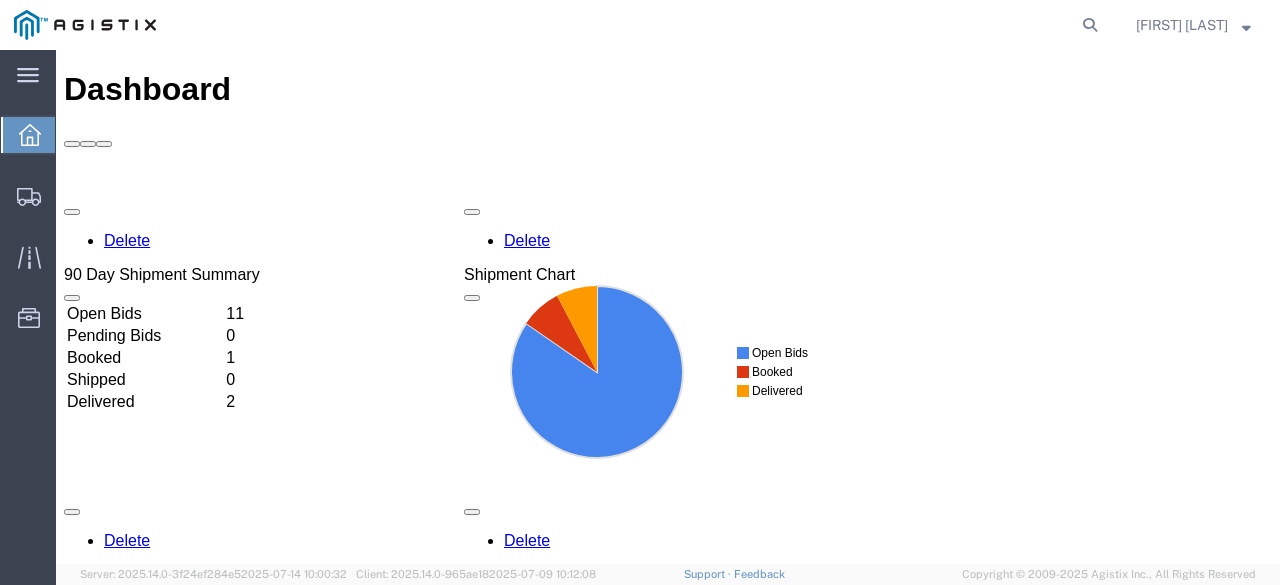 scroll, scrollTop: 0, scrollLeft: 0, axis: both 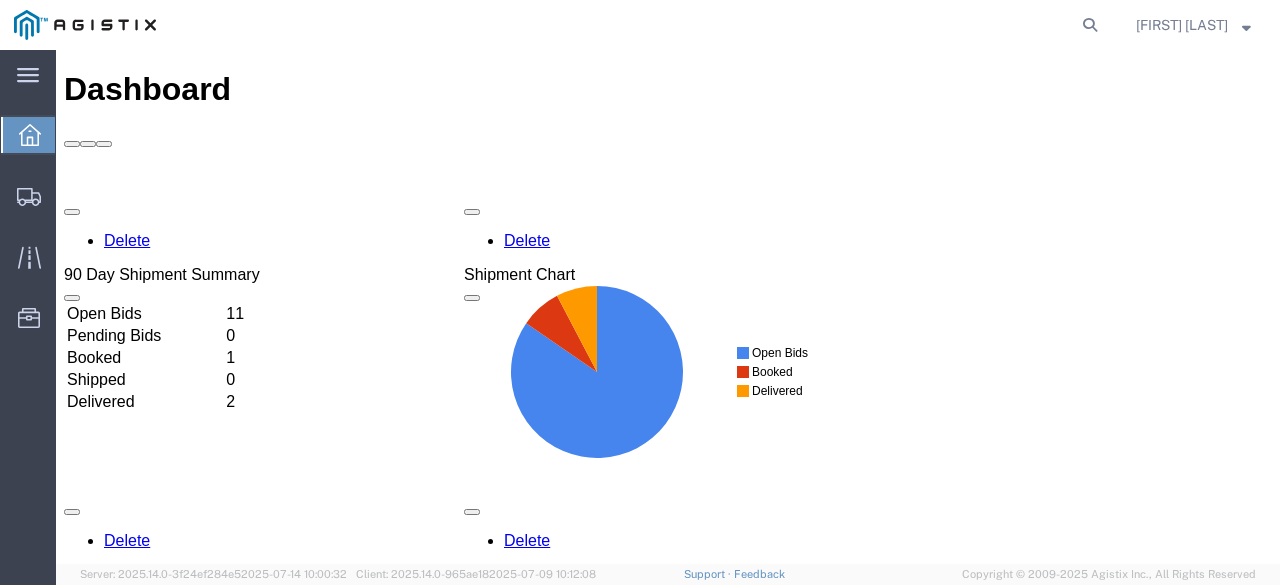 click on "Open Bids" at bounding box center (144, 314) 